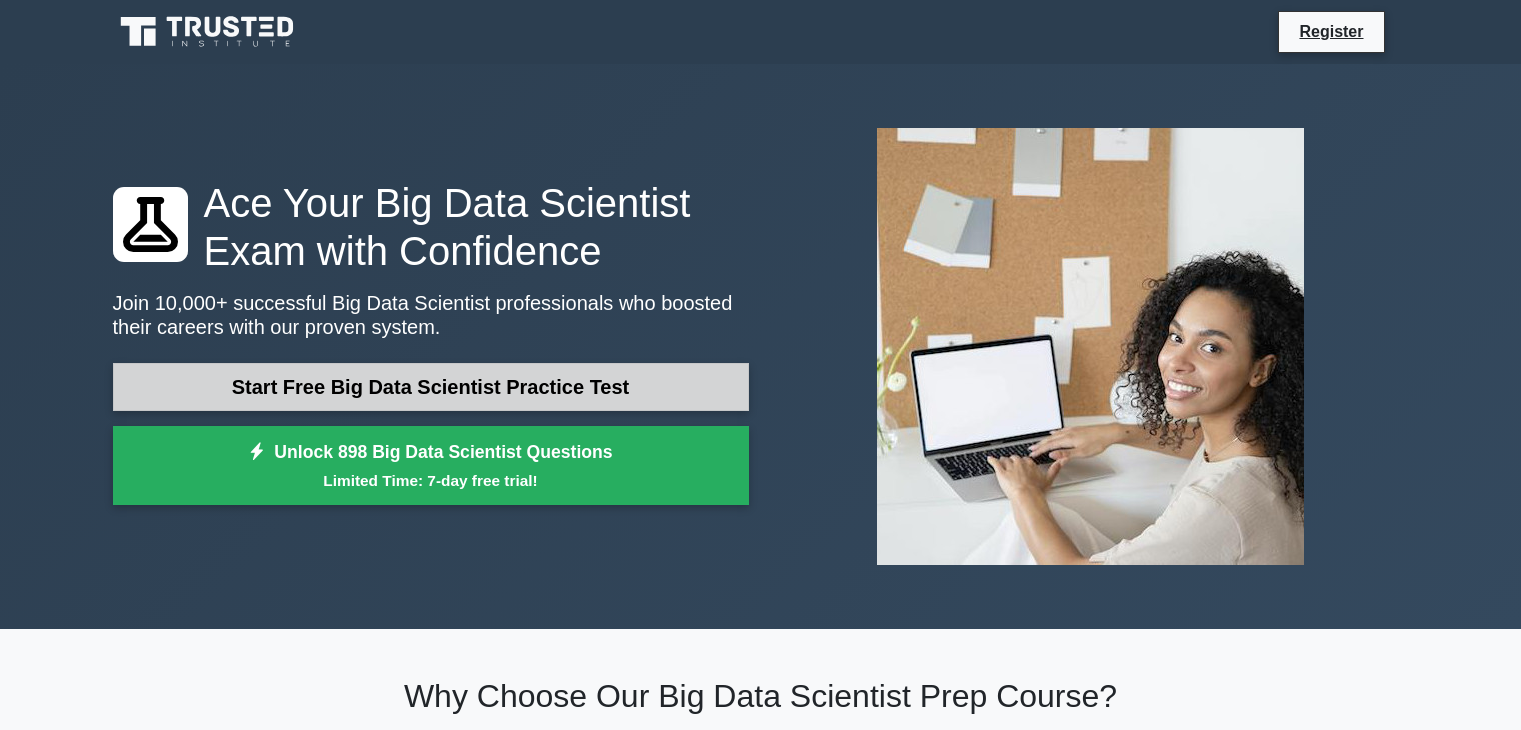 scroll, scrollTop: 0, scrollLeft: 0, axis: both 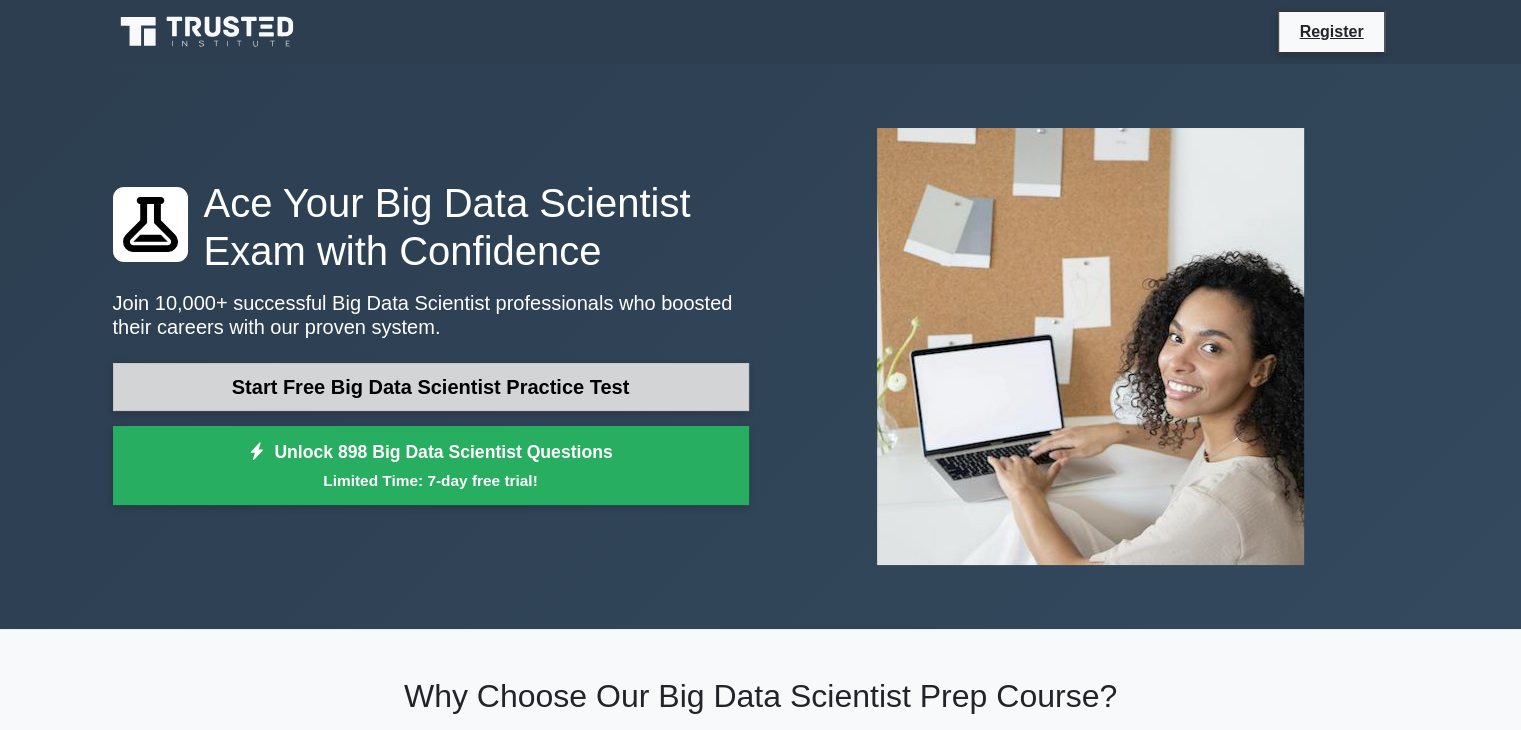click on "Start Free Big Data Scientist Practice Test" at bounding box center (431, 387) 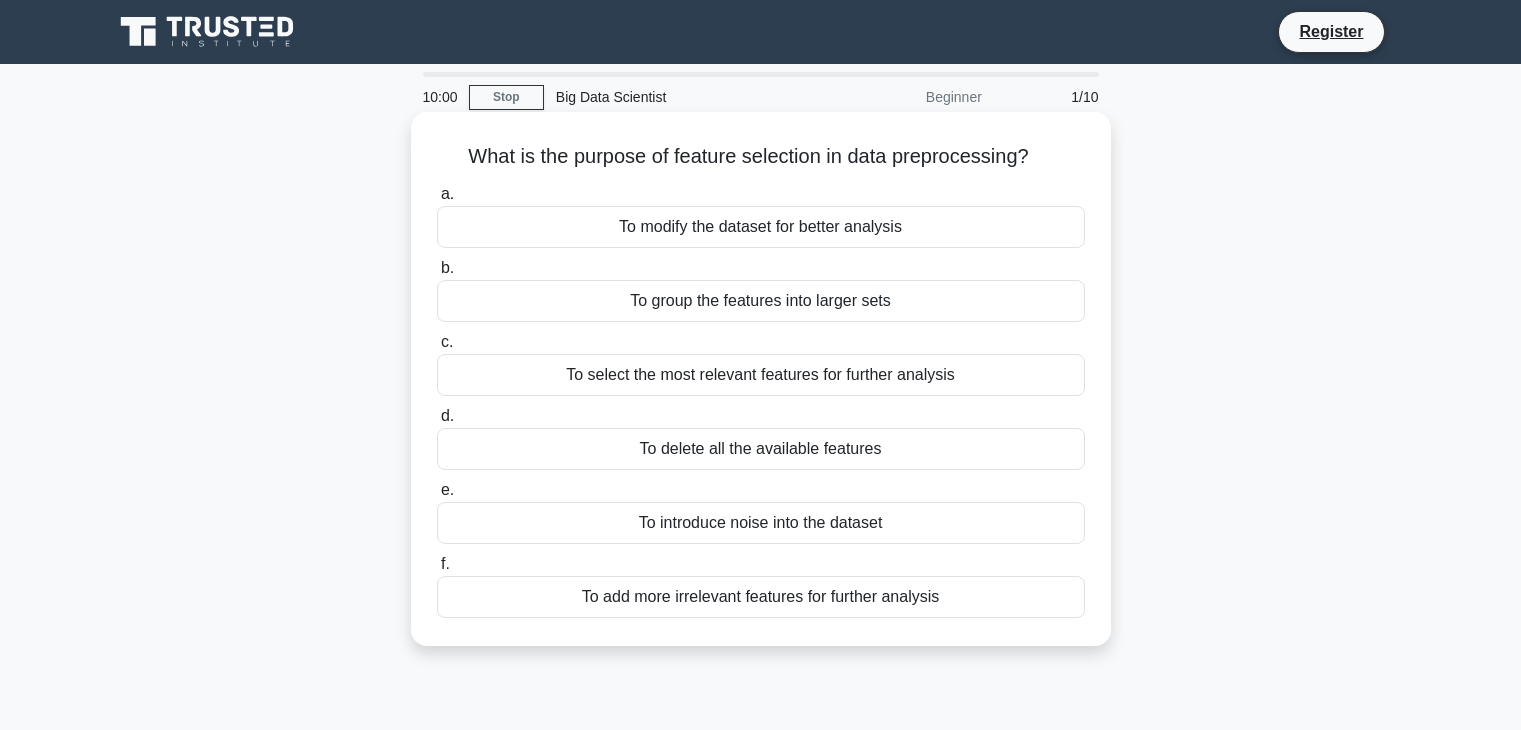scroll, scrollTop: 0, scrollLeft: 0, axis: both 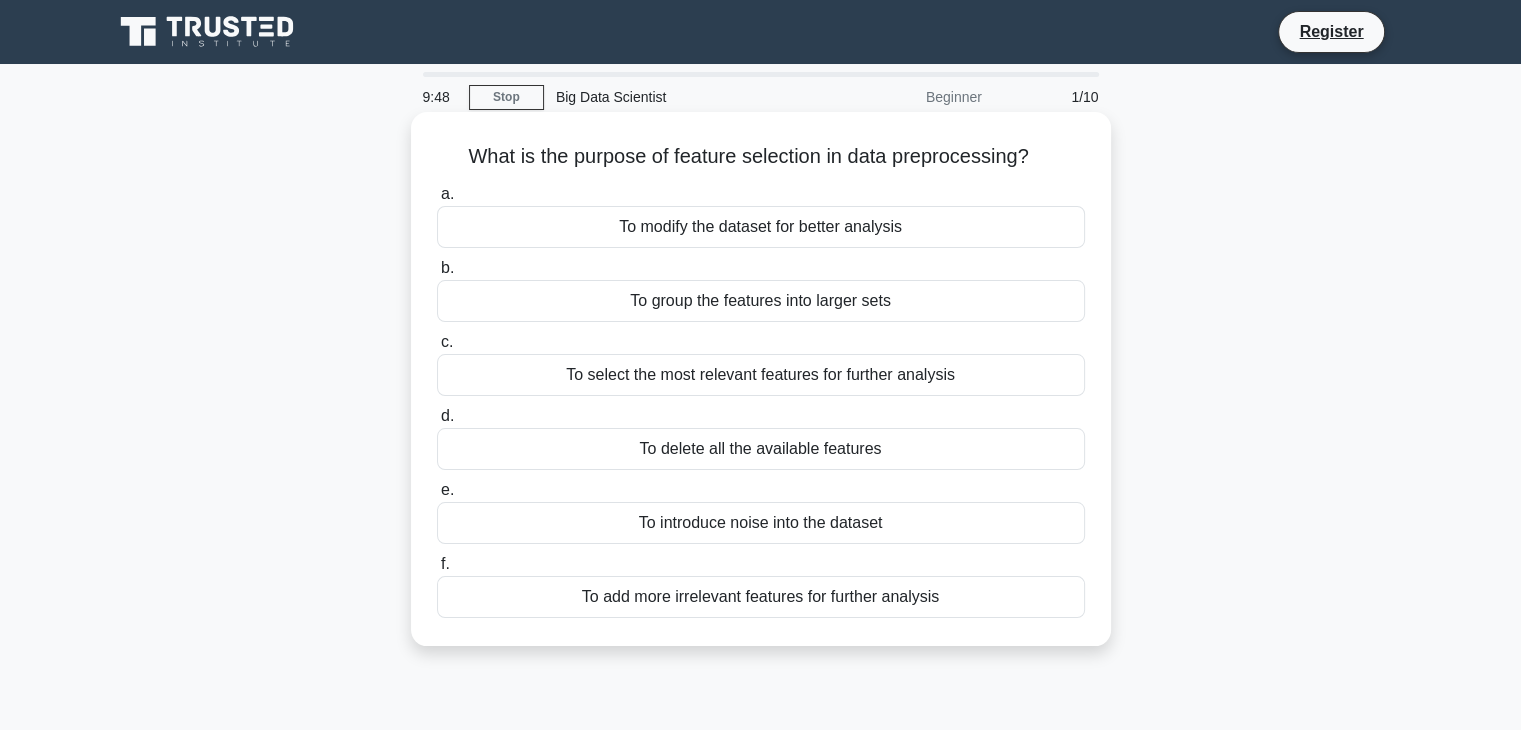 click on "To add more irrelevant features for further analysis" at bounding box center [761, 597] 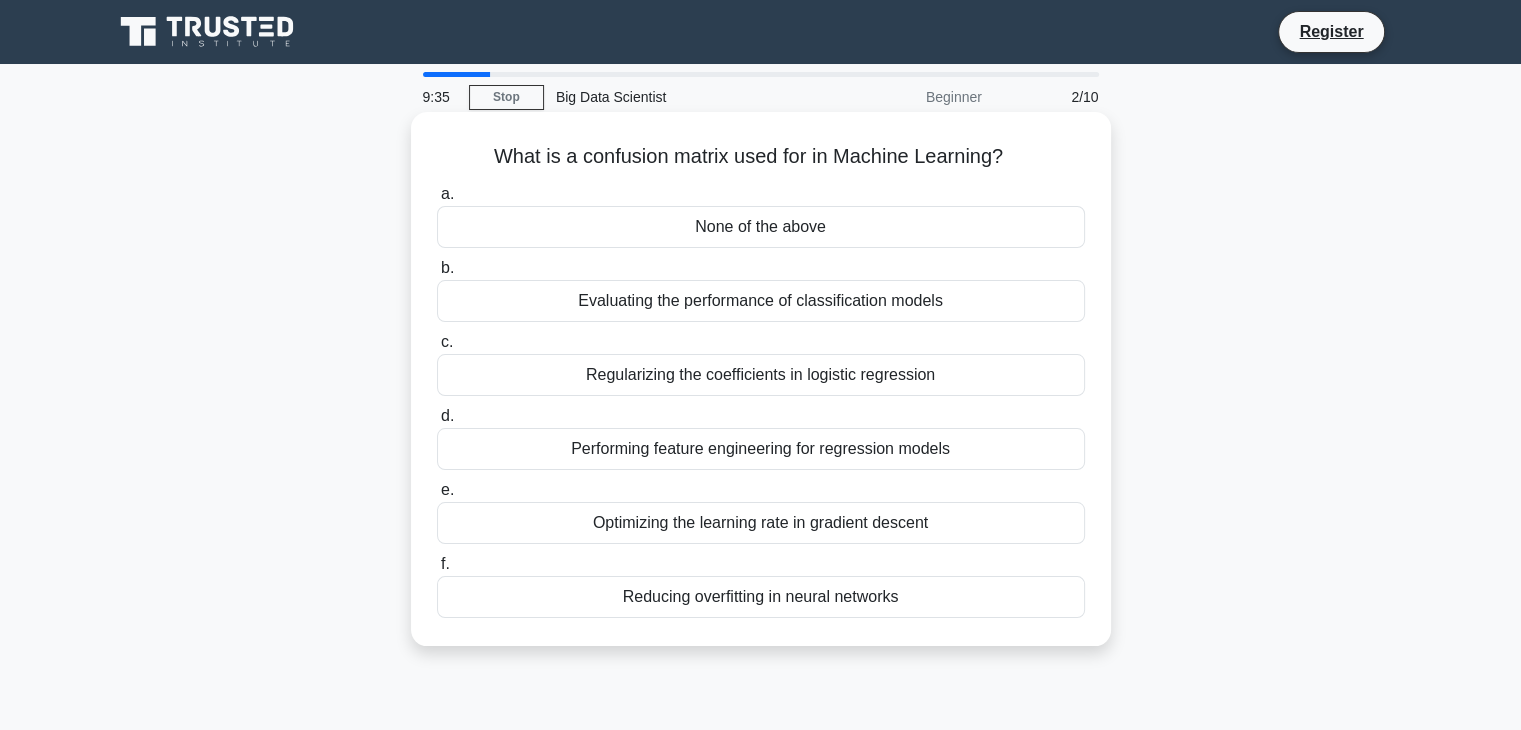 click on "Optimizing the learning rate in gradient descent" at bounding box center [761, 523] 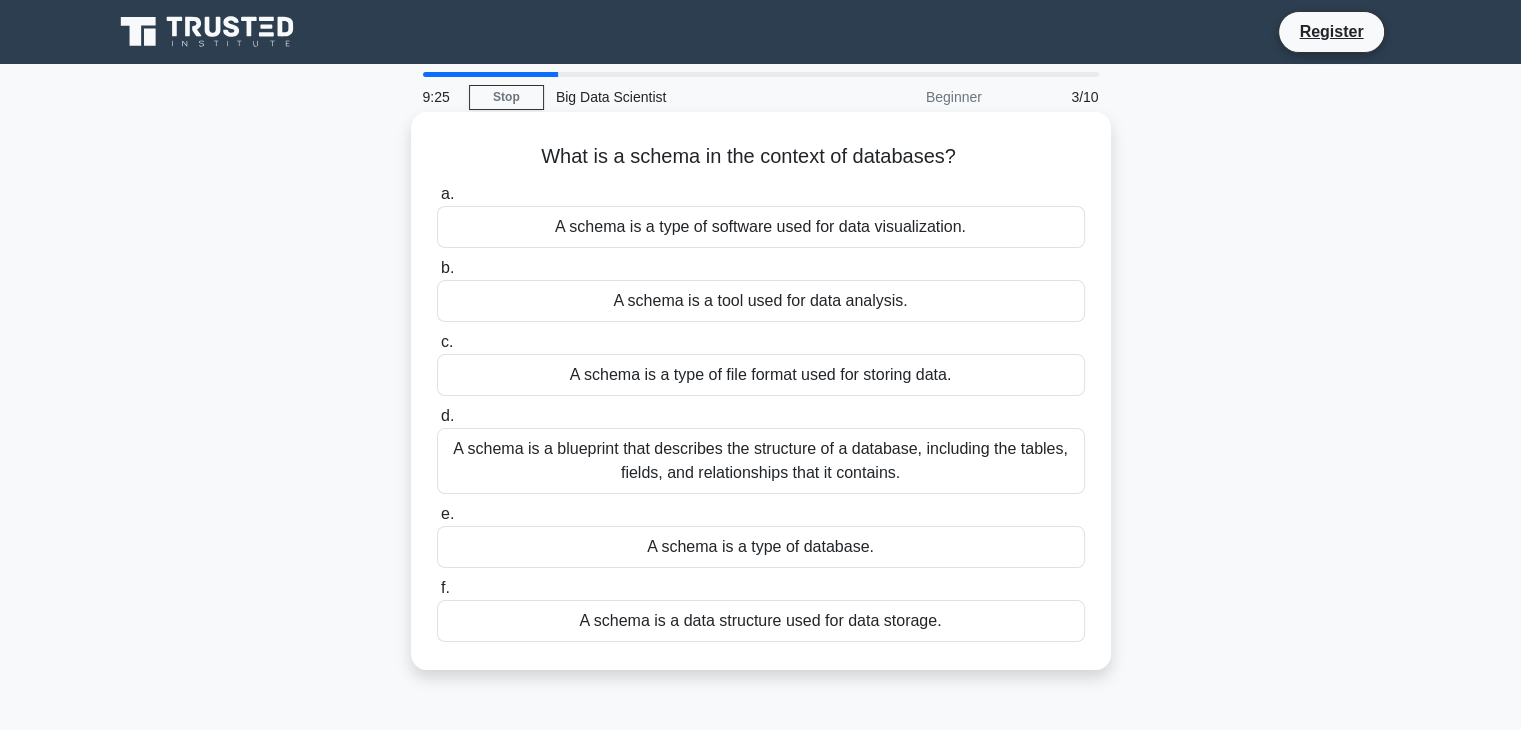 click on "A schema is a blueprint that describes the structure of a database, including the tables, fields, and relationships that it contains." at bounding box center (761, 461) 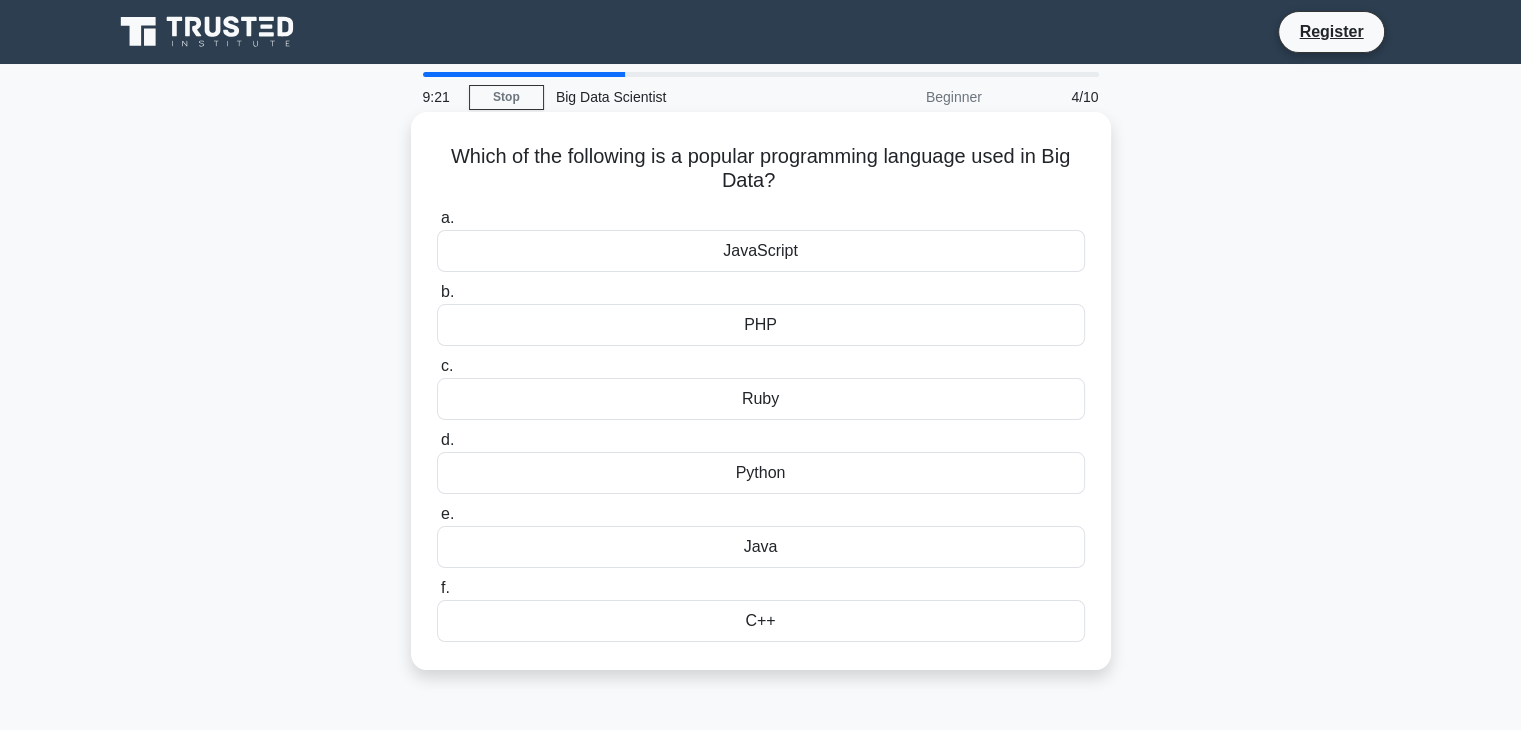 click on "Python" at bounding box center (761, 473) 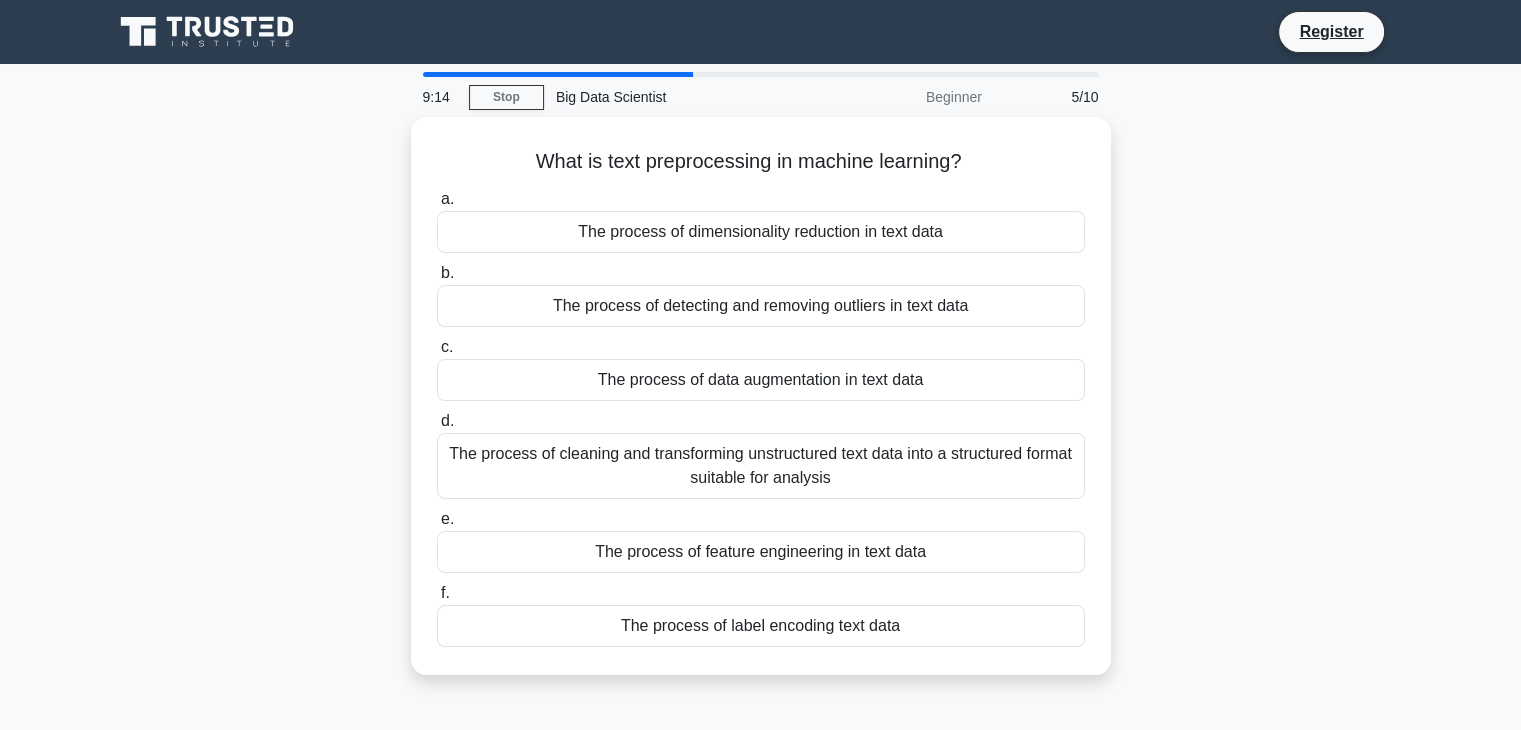 click on "The process of cleaning and transforming unstructured text data into a structured format suitable for analysis" at bounding box center (761, 466) 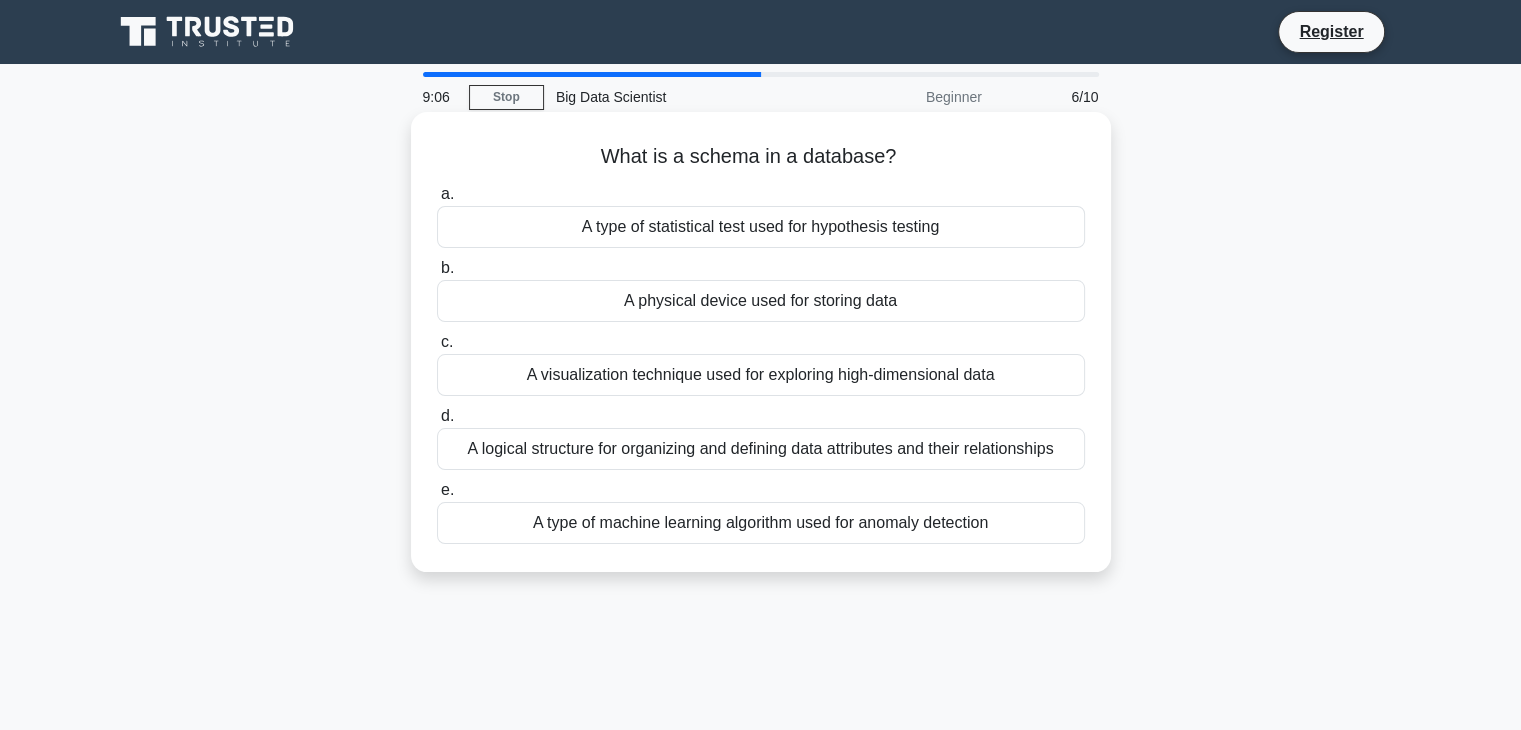 click on "A logical structure for organizing and defining data attributes and their relationships" at bounding box center (761, 449) 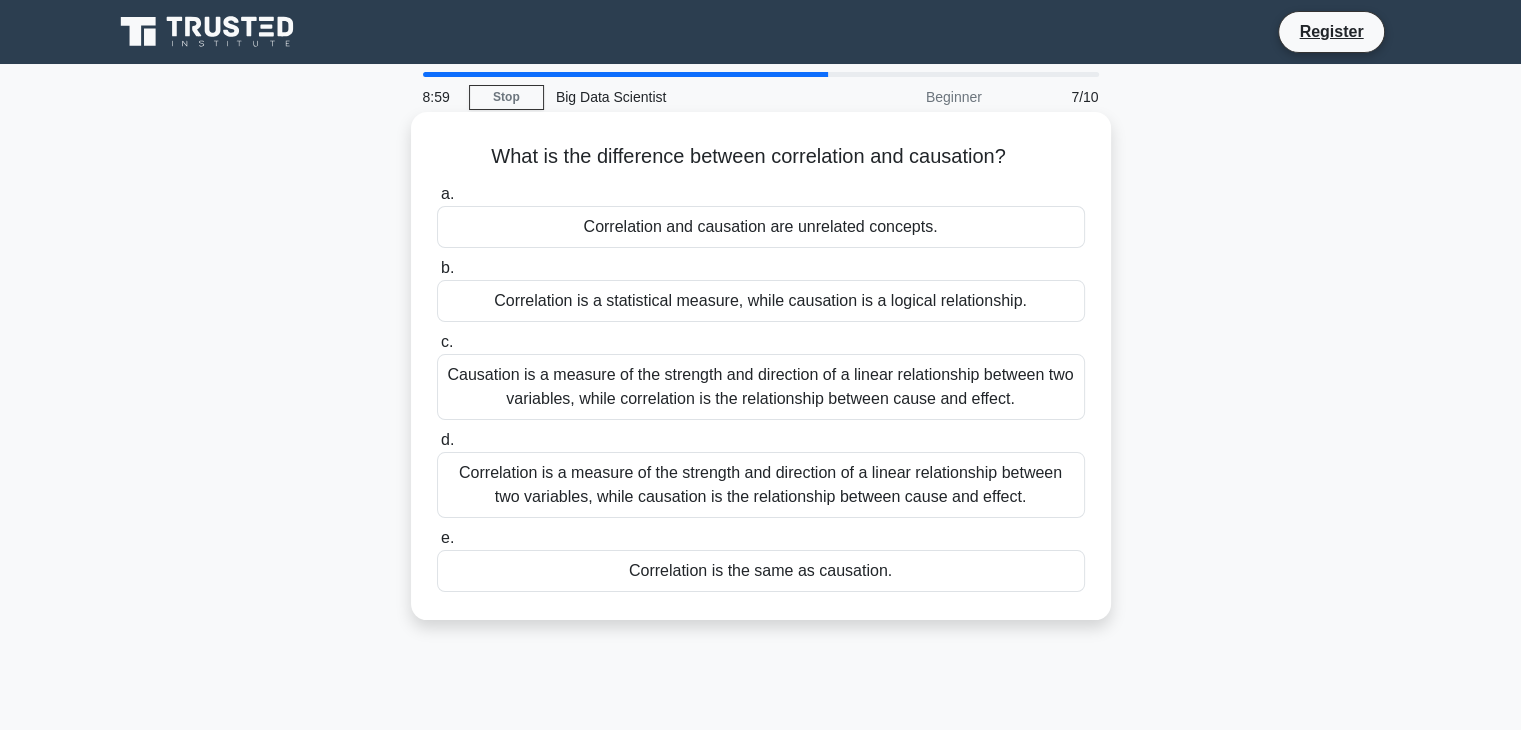 click on "Causation is a measure of the strength and direction of a linear relationship between two variables, while correlation is the relationship between cause and effect." at bounding box center [761, 387] 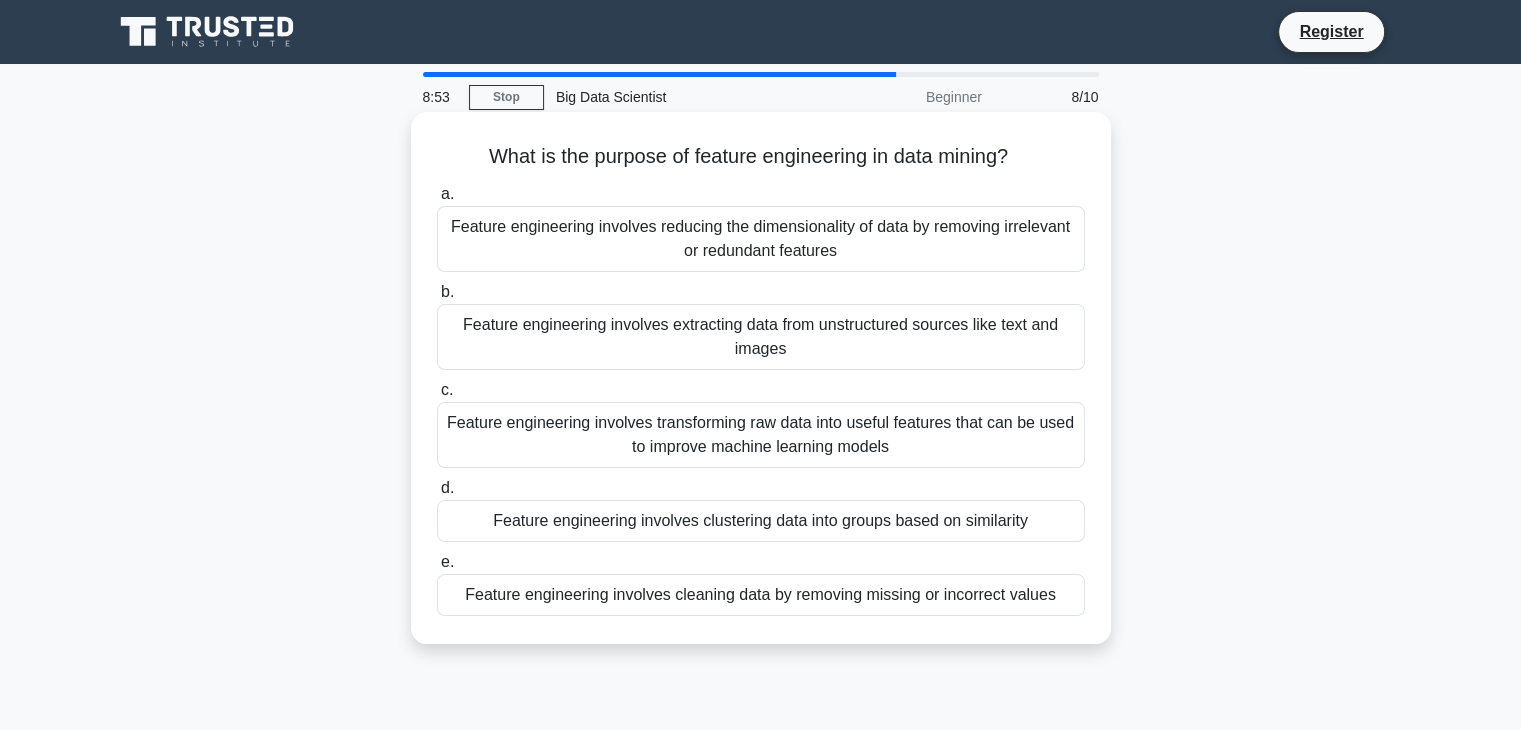 click on "Feature engineering involves transforming raw data into useful features that can be used to improve machine learning models" at bounding box center [761, 435] 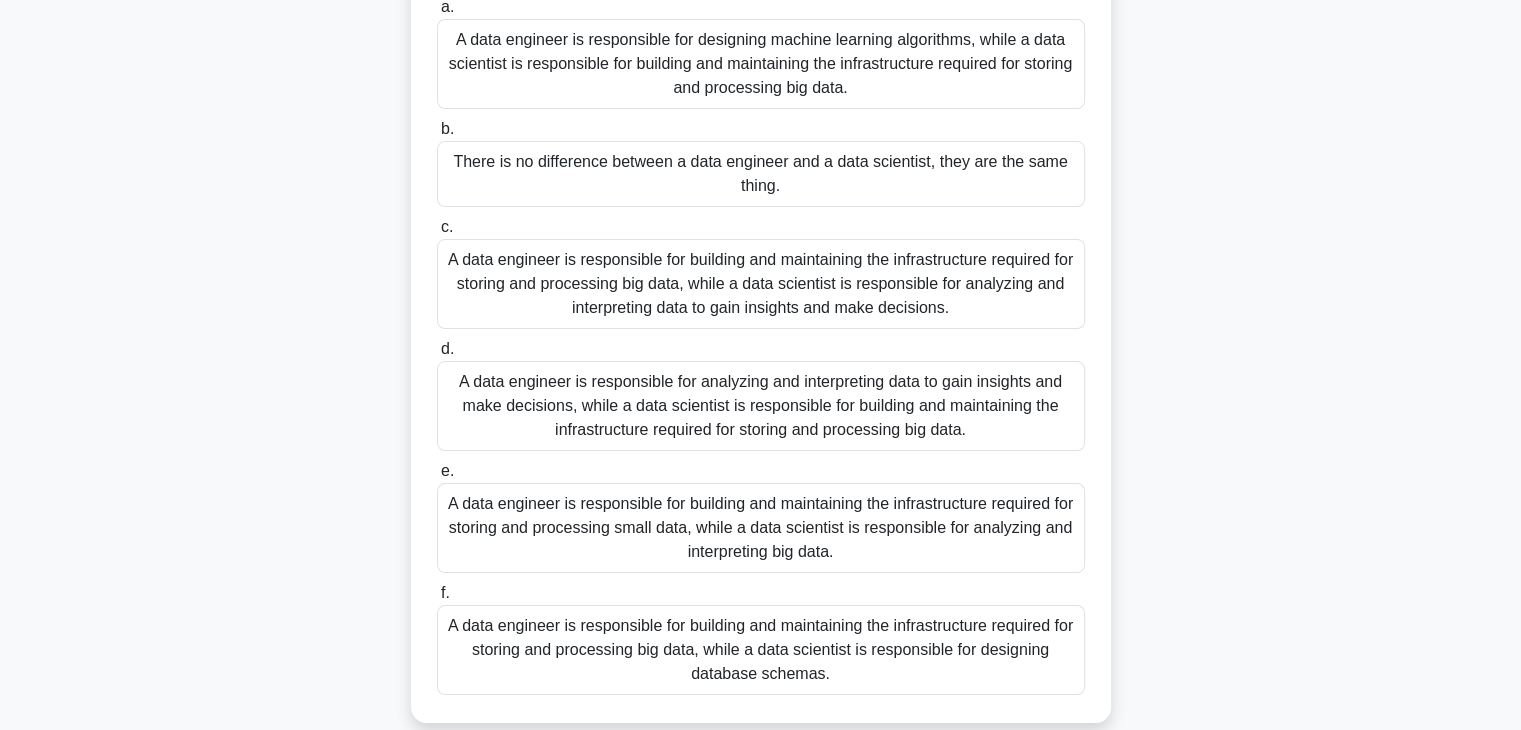 scroll, scrollTop: 194, scrollLeft: 0, axis: vertical 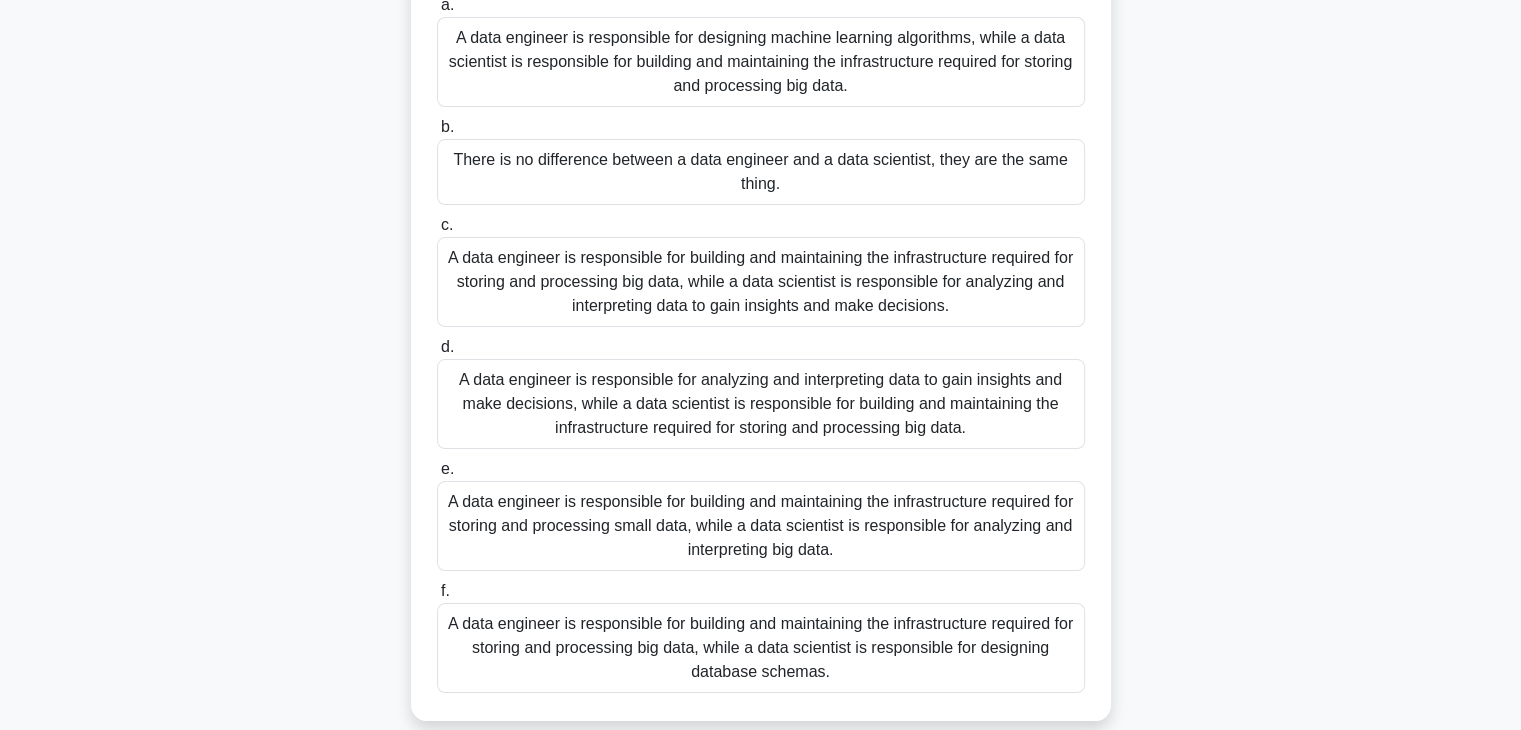 click on "A data engineer is responsible for analyzing and interpreting data to gain insights and make decisions, while a data scientist is responsible for building and maintaining the infrastructure required for storing and processing big data." at bounding box center (761, 404) 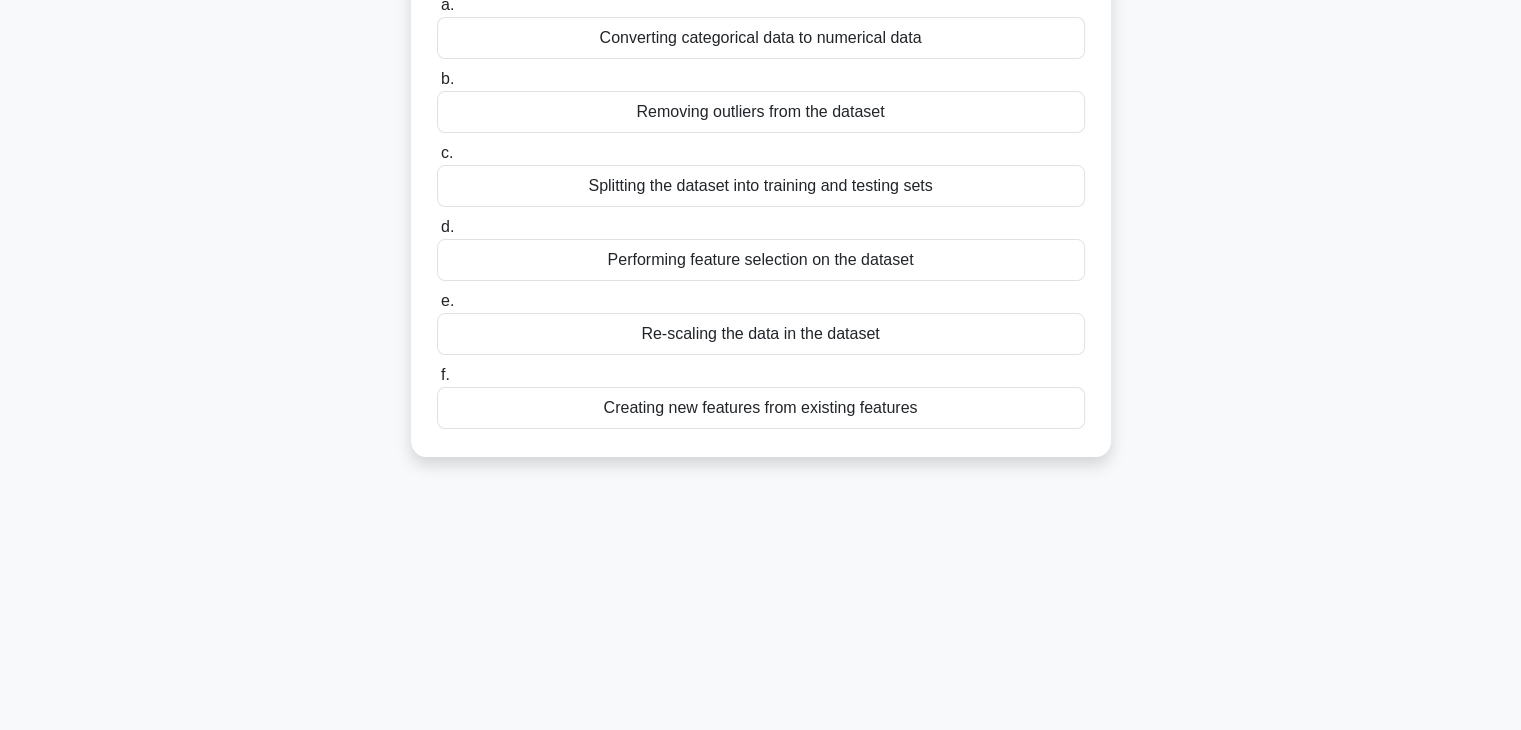 click on "a.
Converting categorical data to numerical data
b.
Removing outliers from the dataset
c. d. e. f." at bounding box center [761, 211] 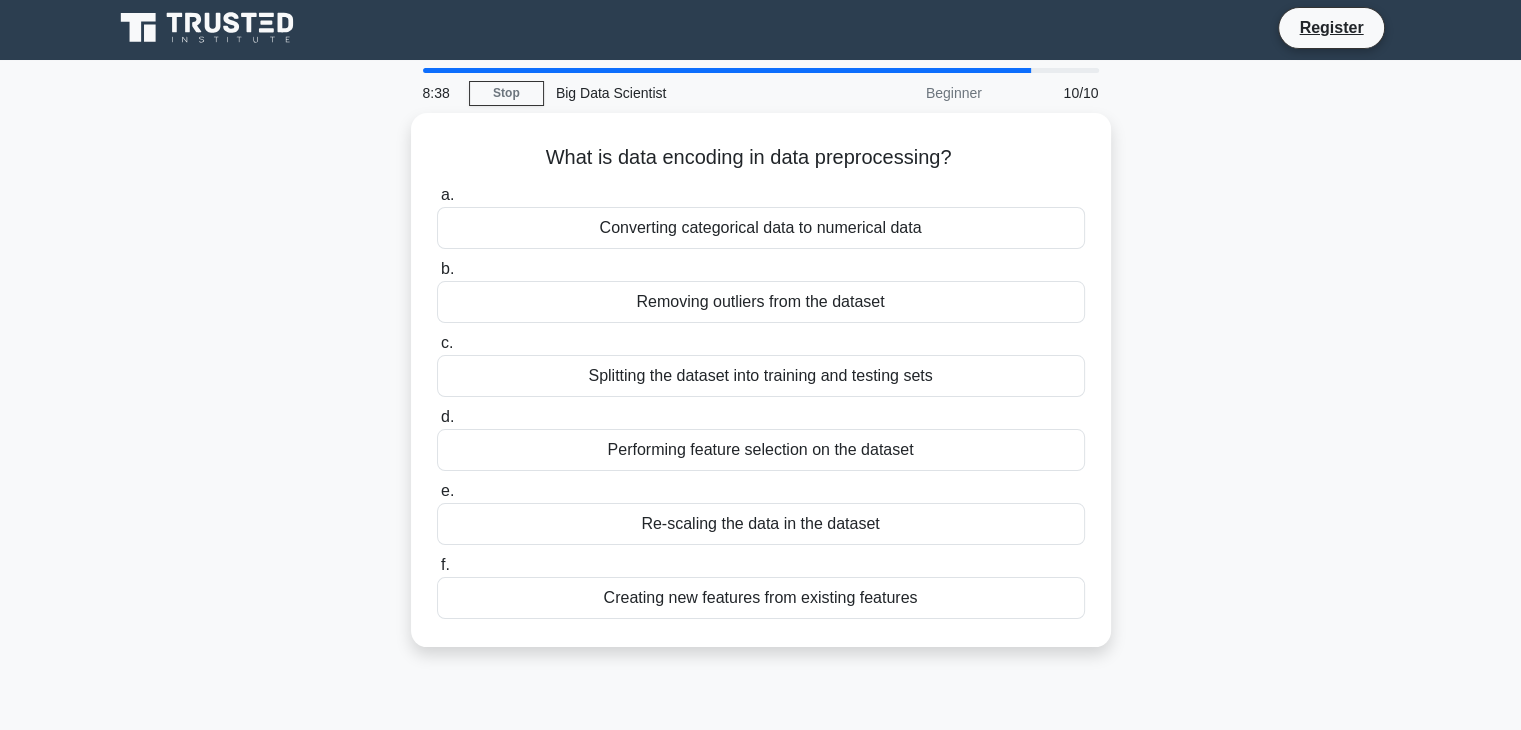 scroll, scrollTop: 0, scrollLeft: 0, axis: both 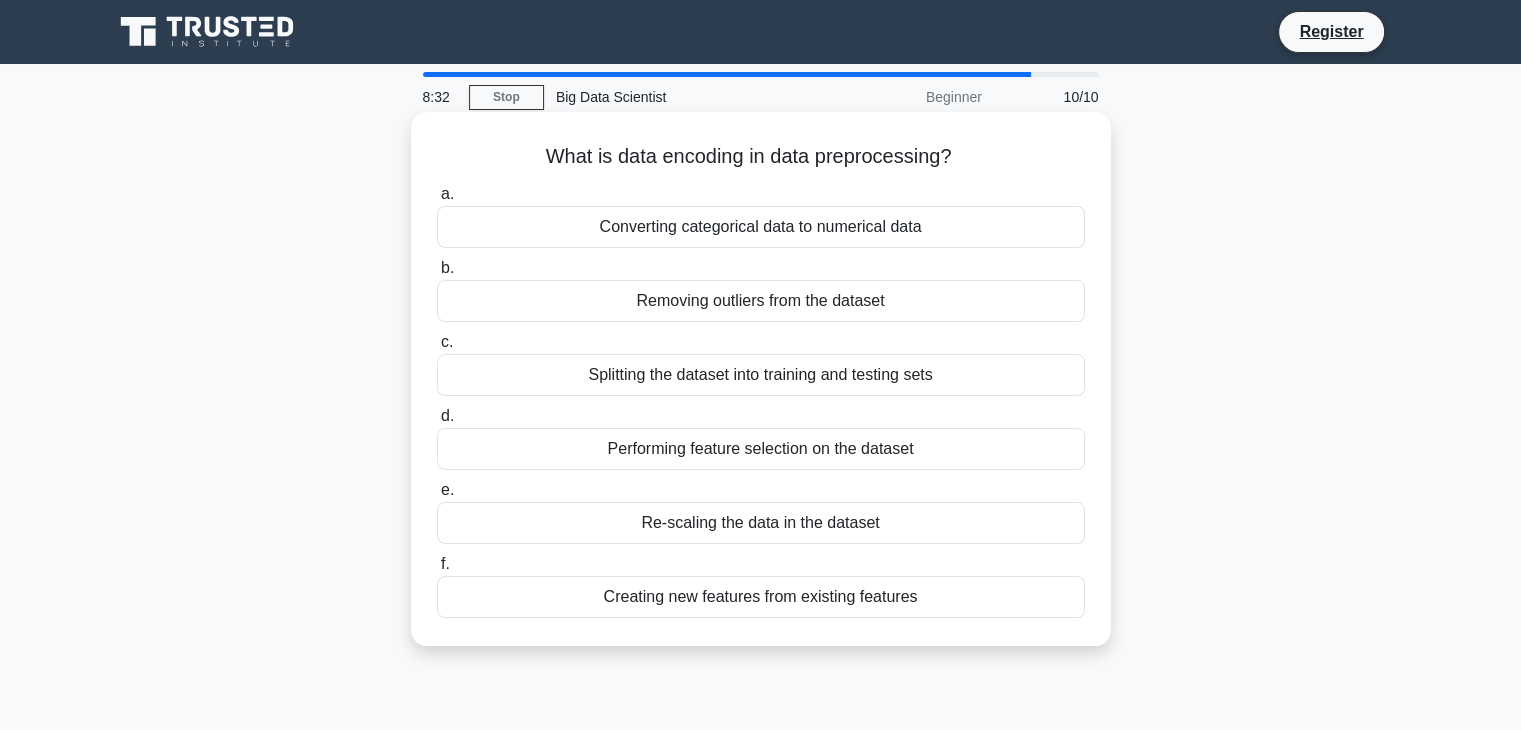click on "Splitting the dataset into training and testing sets" at bounding box center (761, 375) 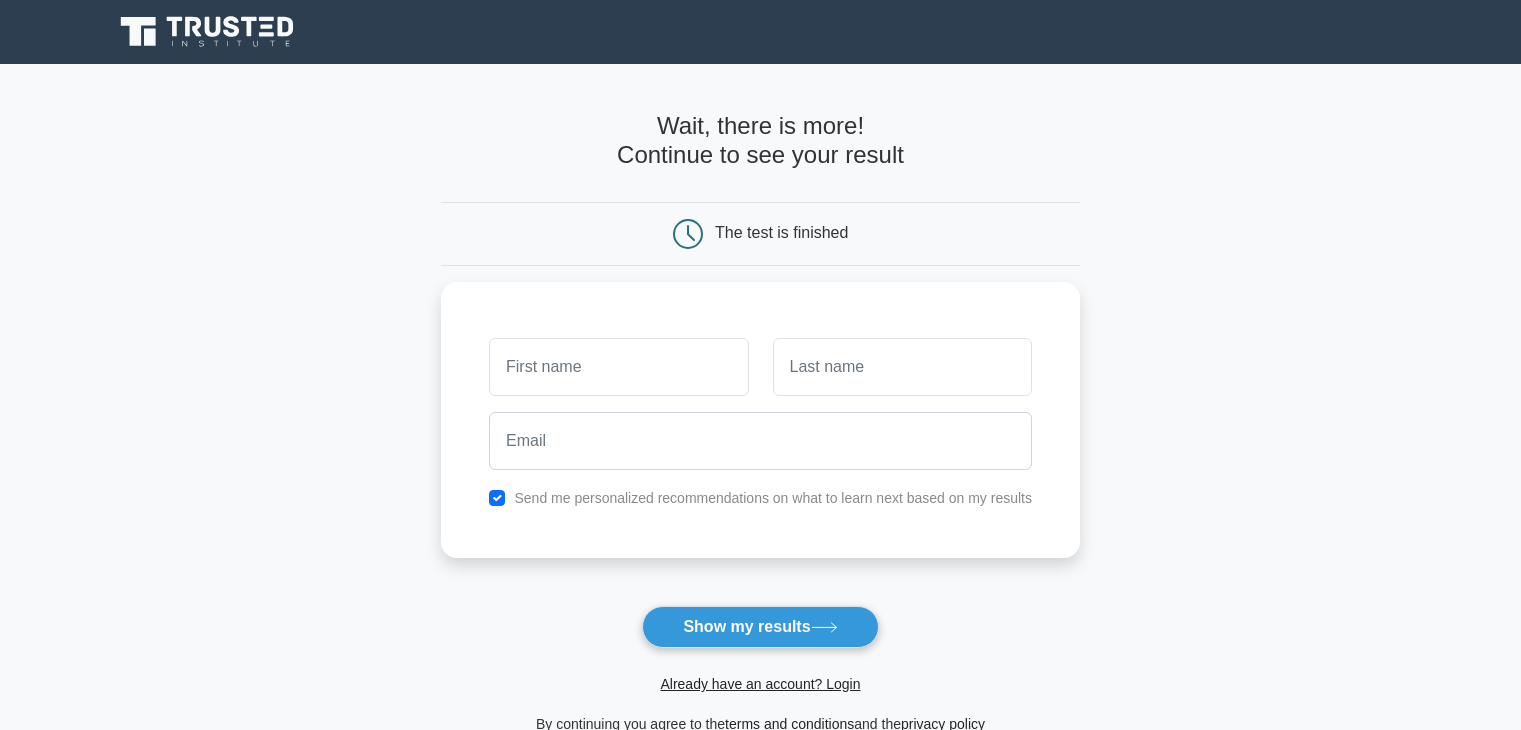 scroll, scrollTop: 0, scrollLeft: 0, axis: both 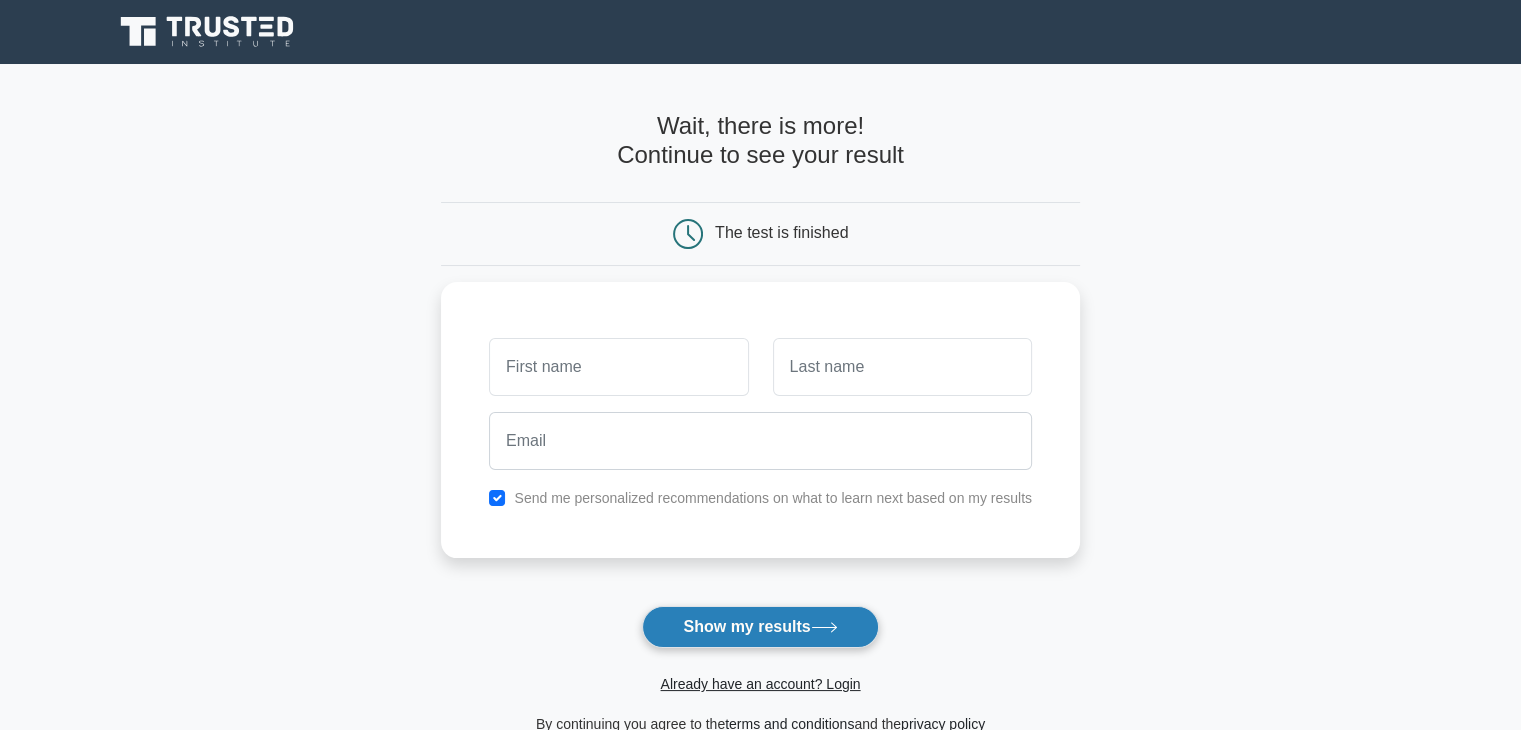 click on "Show my results" at bounding box center (760, 627) 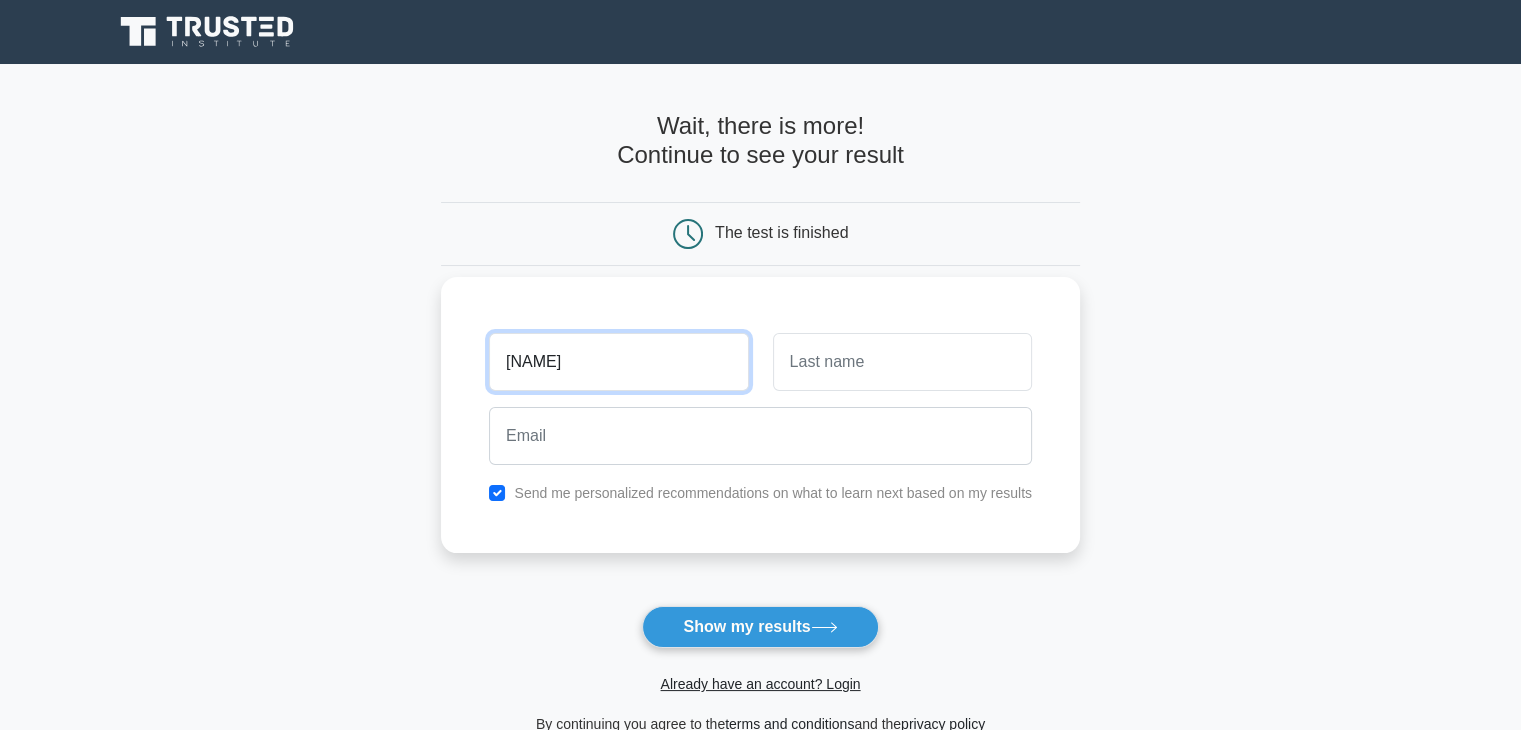 type on "[NAME]" 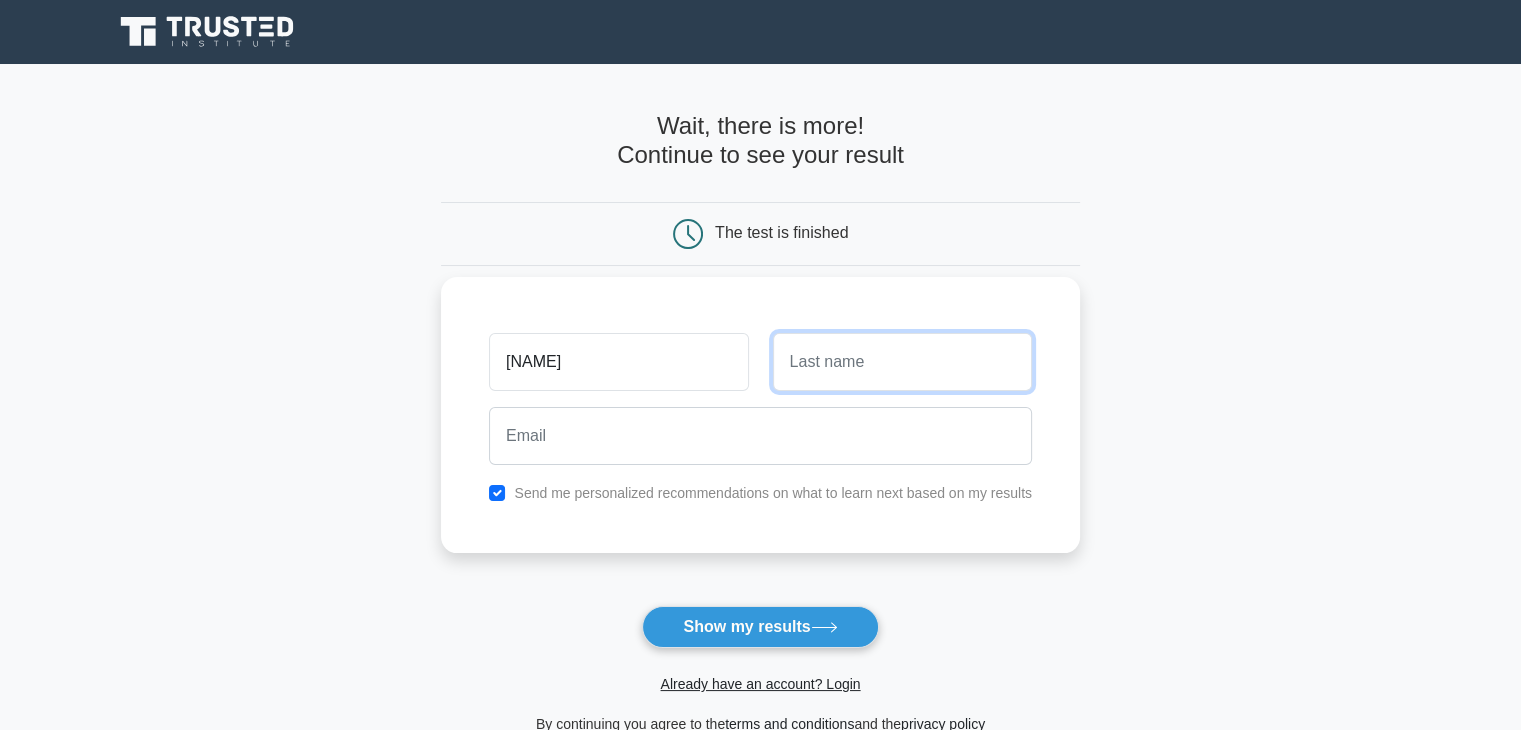 click at bounding box center (902, 362) 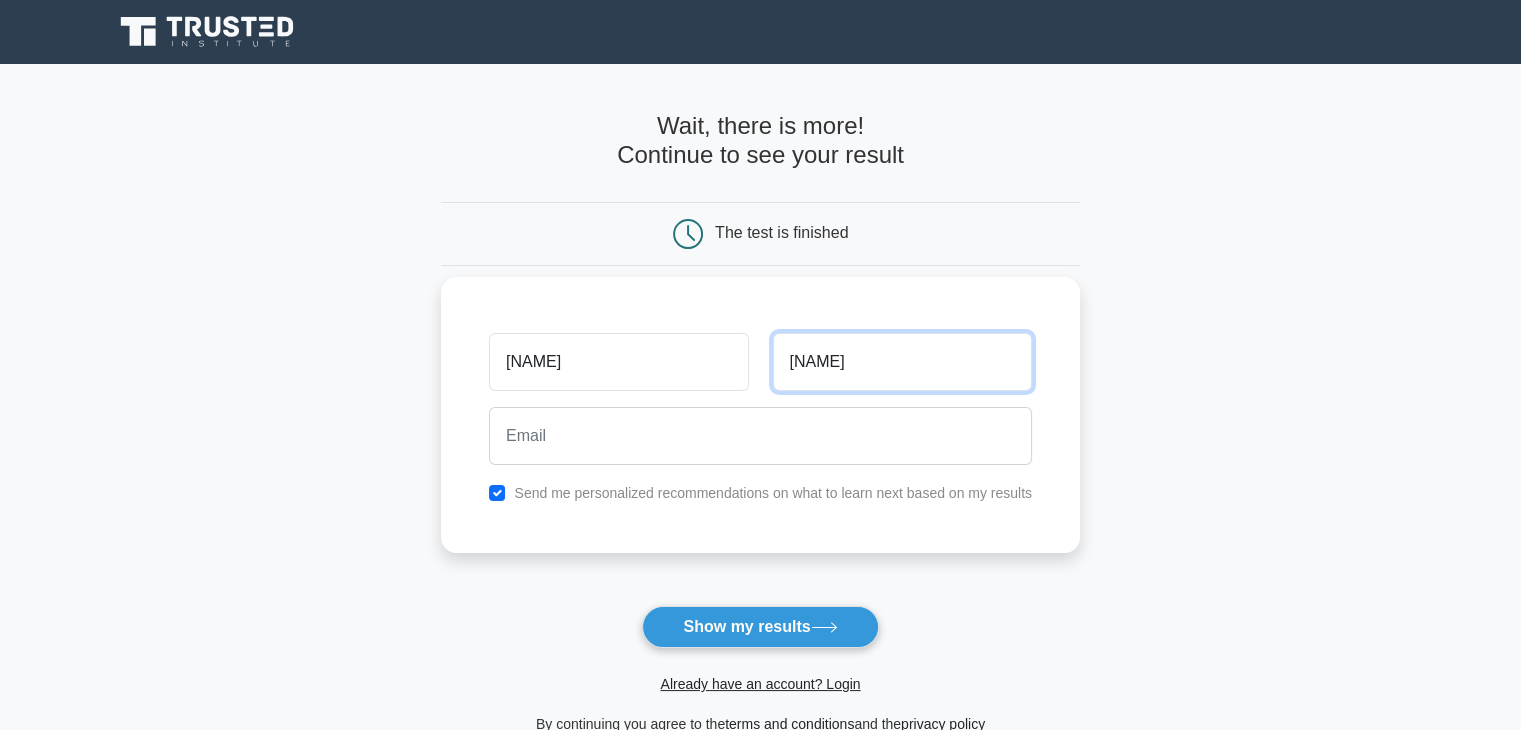 type on "[NAME]" 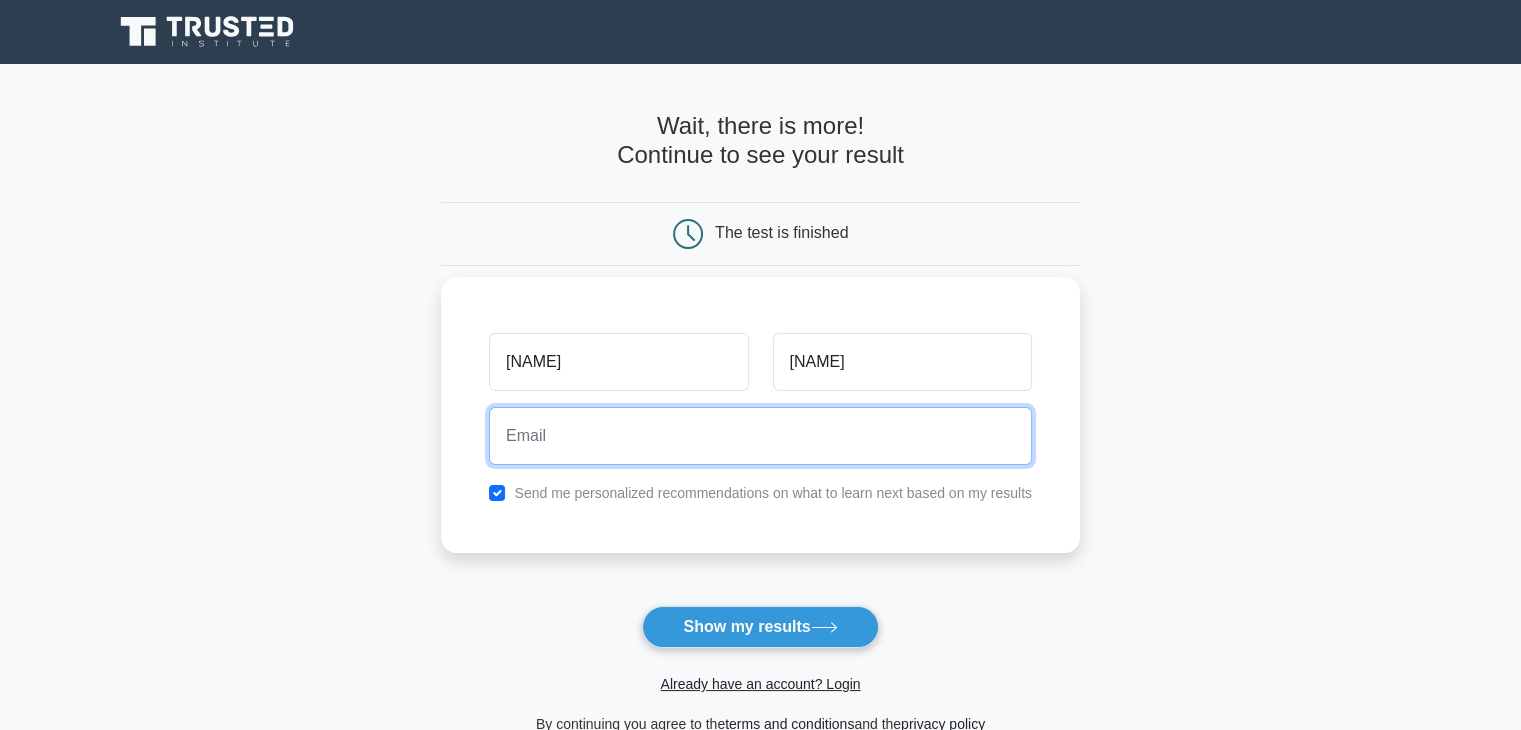 click at bounding box center [760, 436] 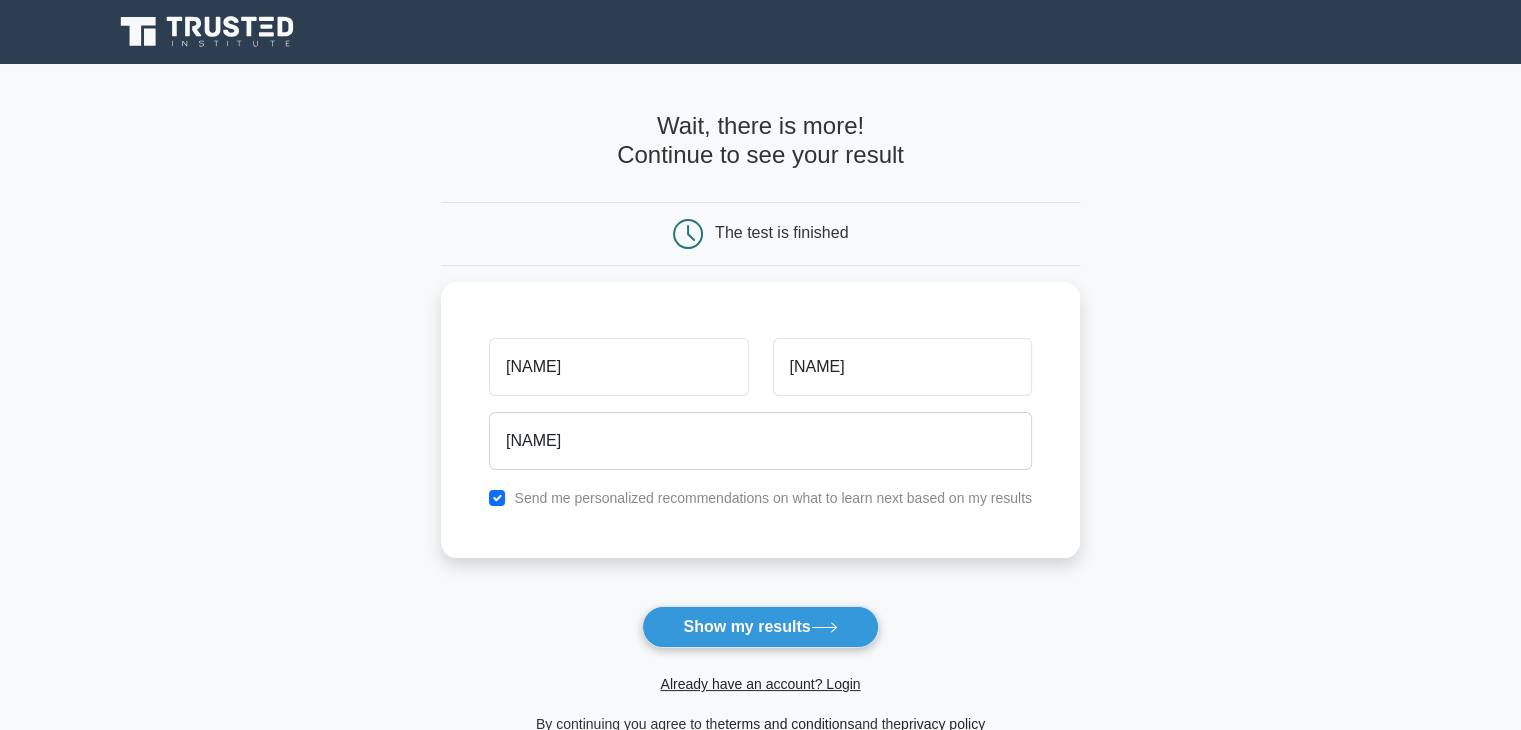 click on "Wait, there is more! Continue to see your result
The test is finished
[NAME]" at bounding box center [760, 424] 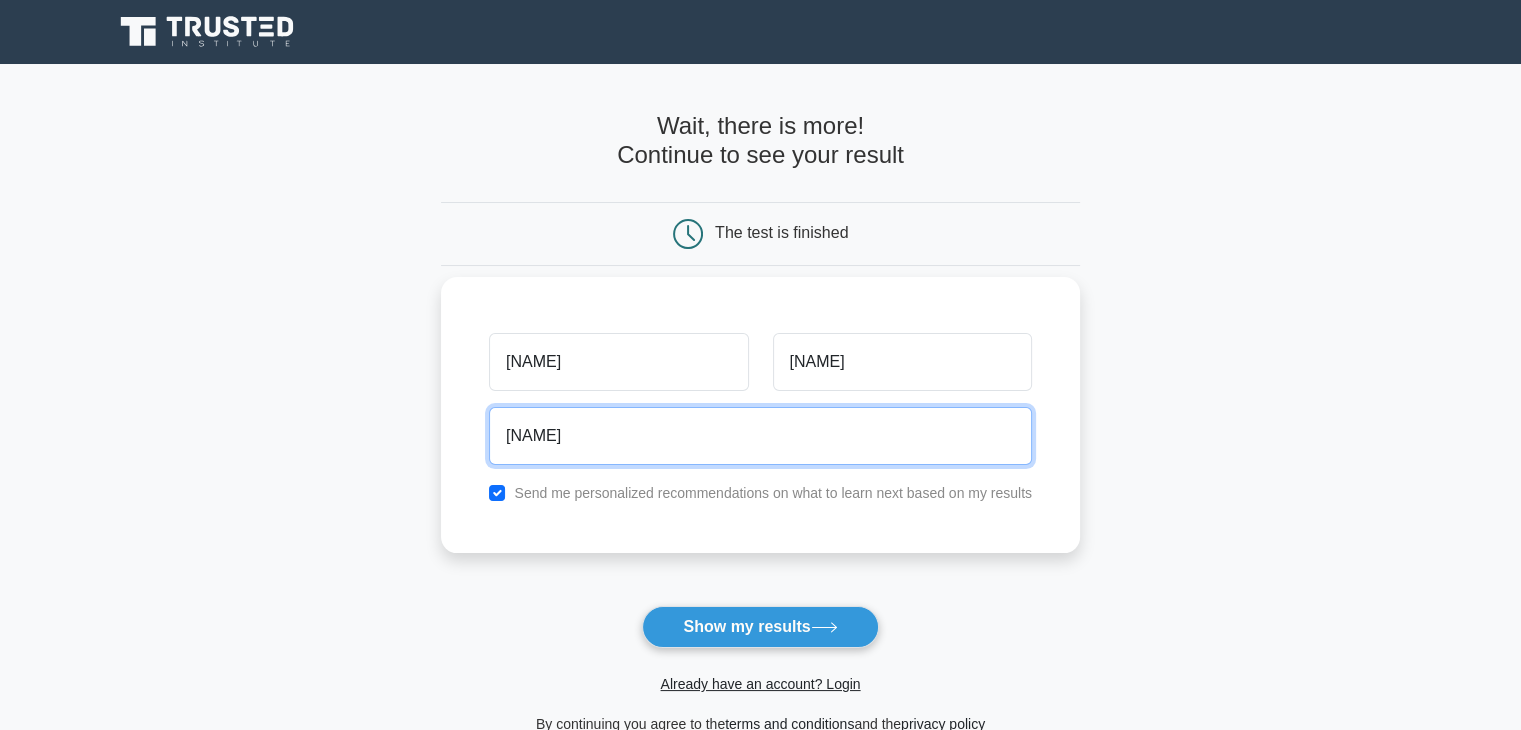click on "[NAME]" at bounding box center (760, 436) 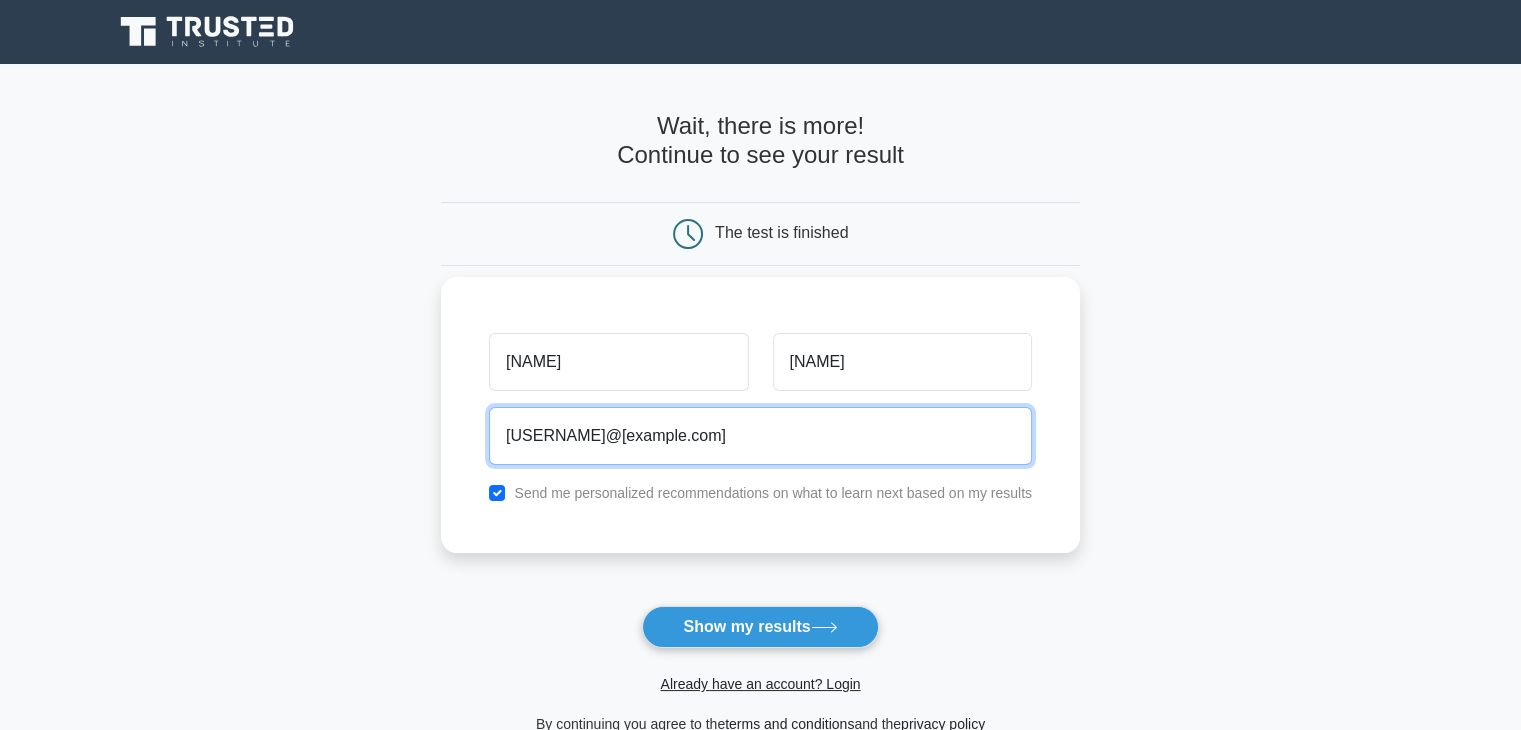 type on "[USERNAME]@[example.com]" 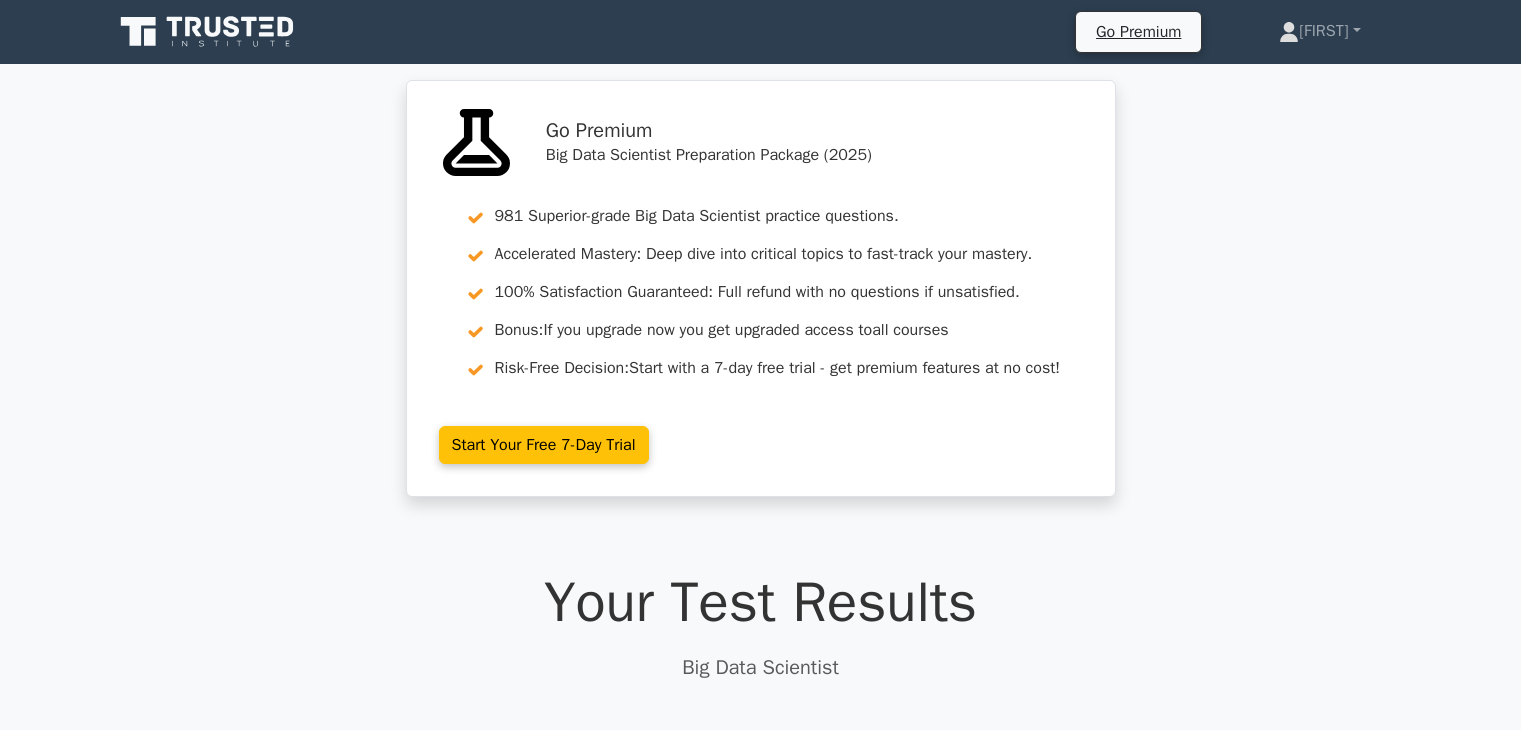 scroll, scrollTop: 0, scrollLeft: 0, axis: both 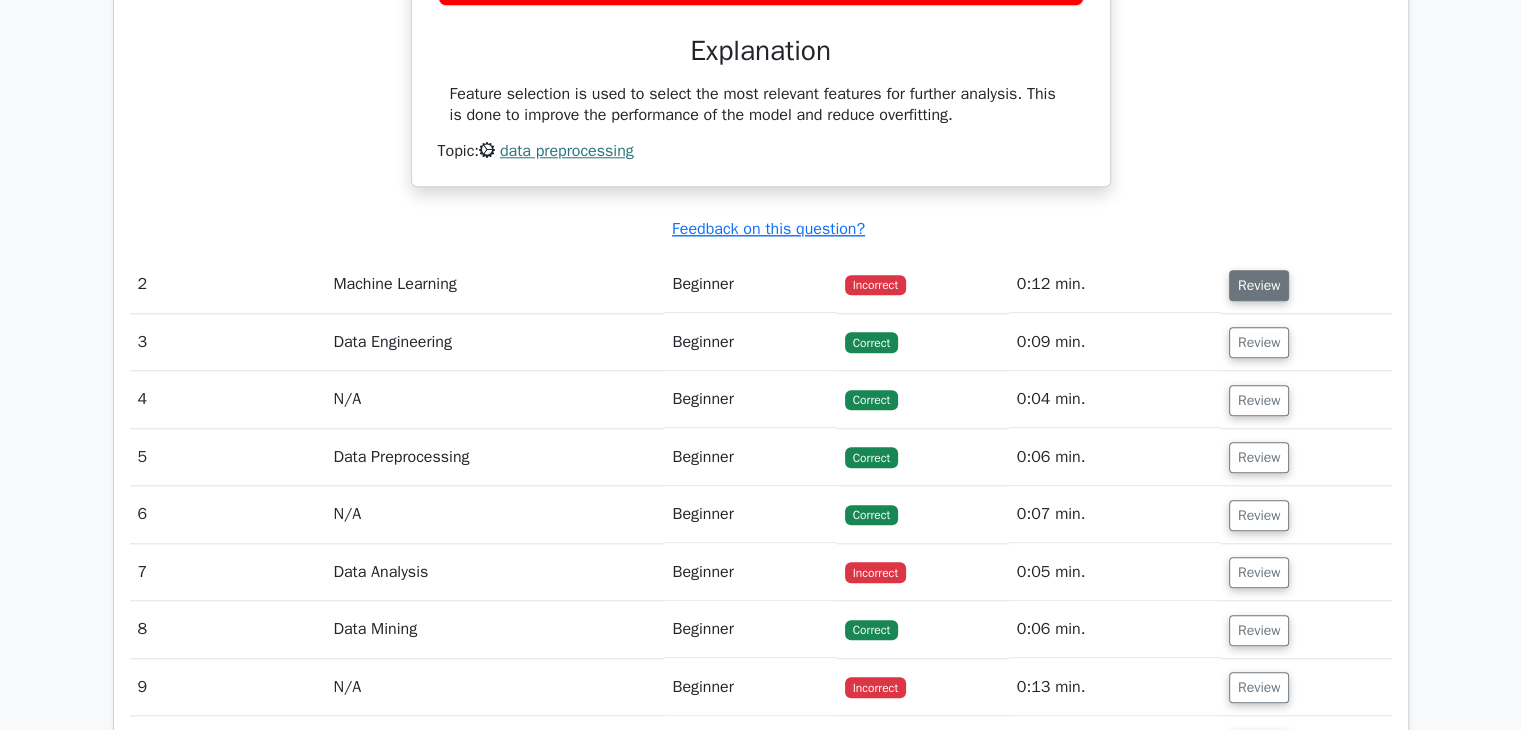 click on "Review" at bounding box center [1259, 285] 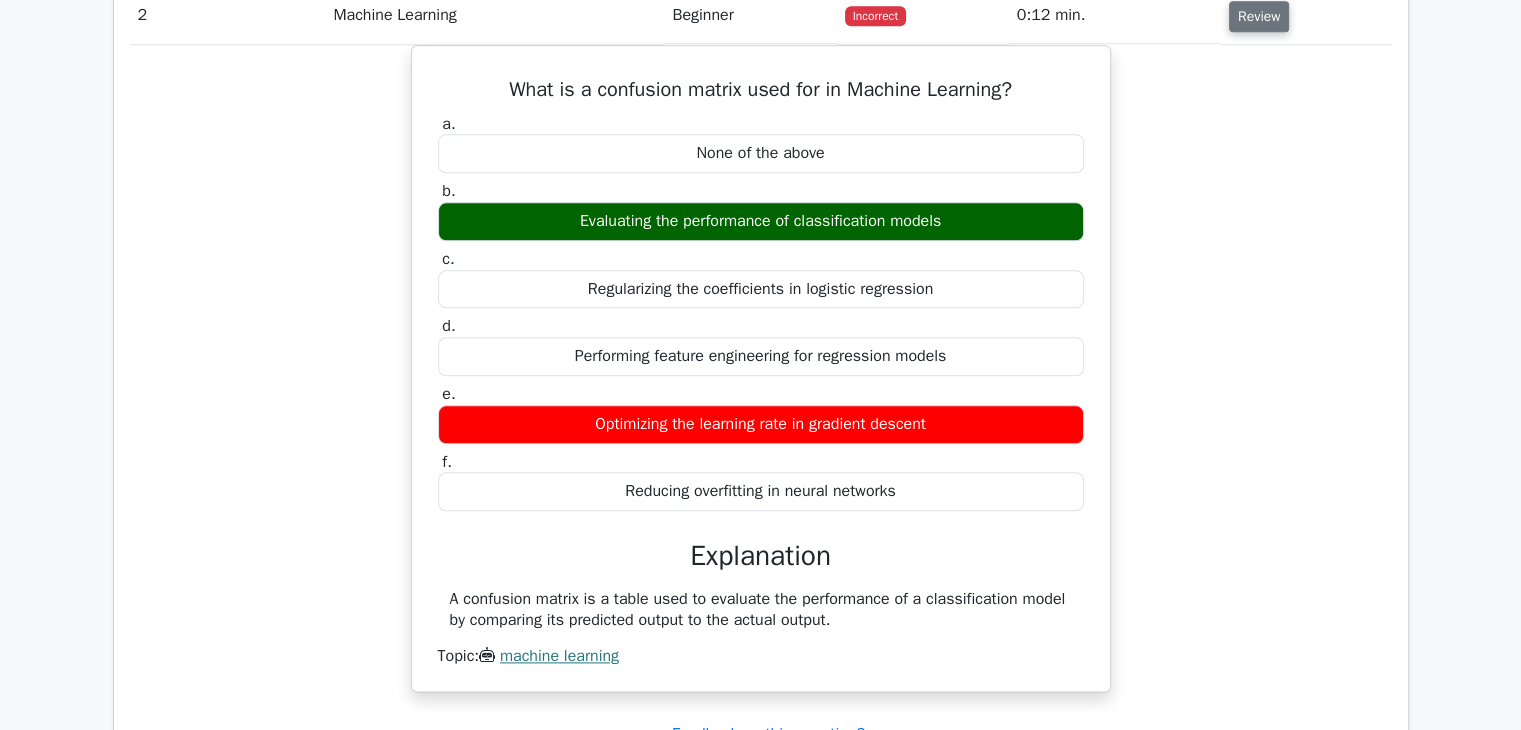 scroll, scrollTop: 2295, scrollLeft: 0, axis: vertical 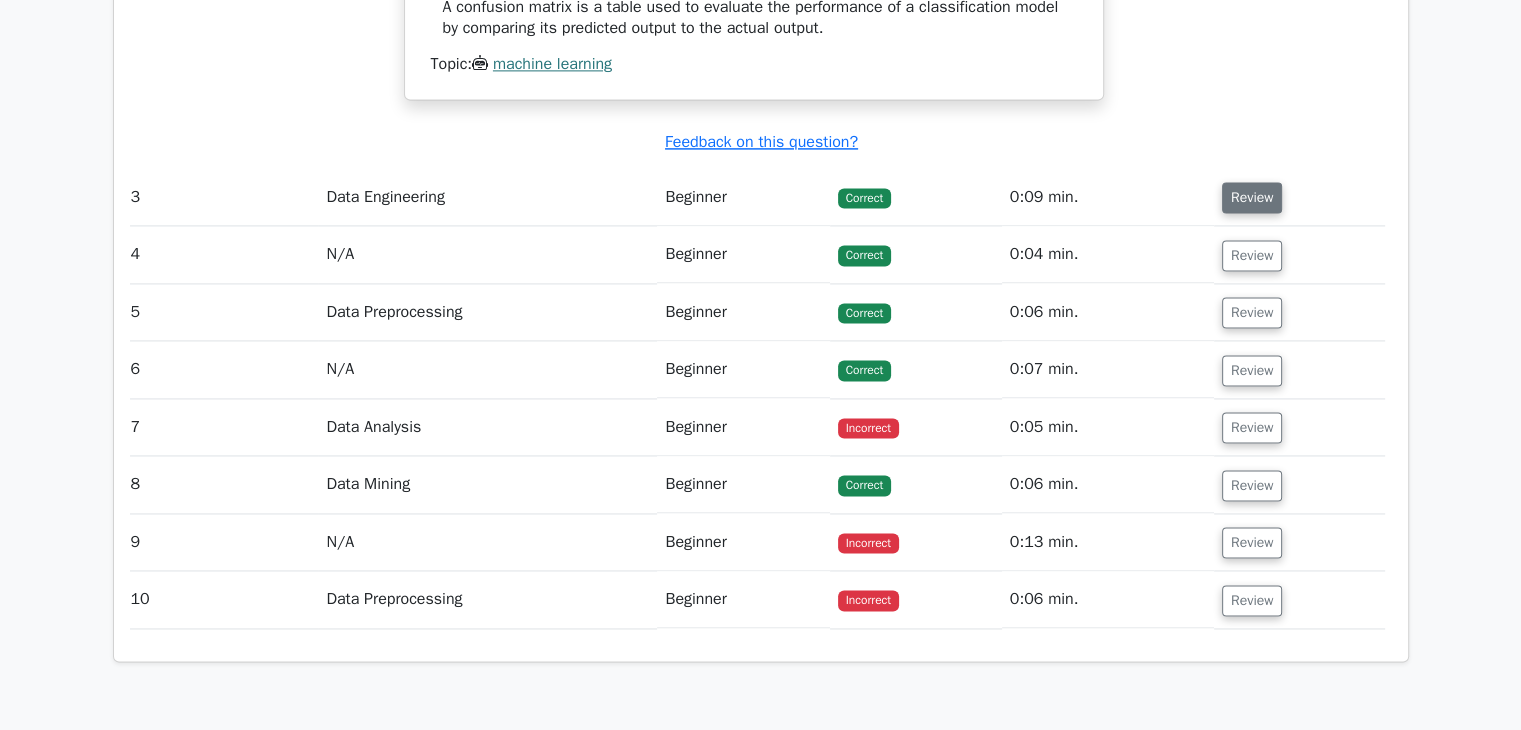 click on "Review" at bounding box center [1252, 197] 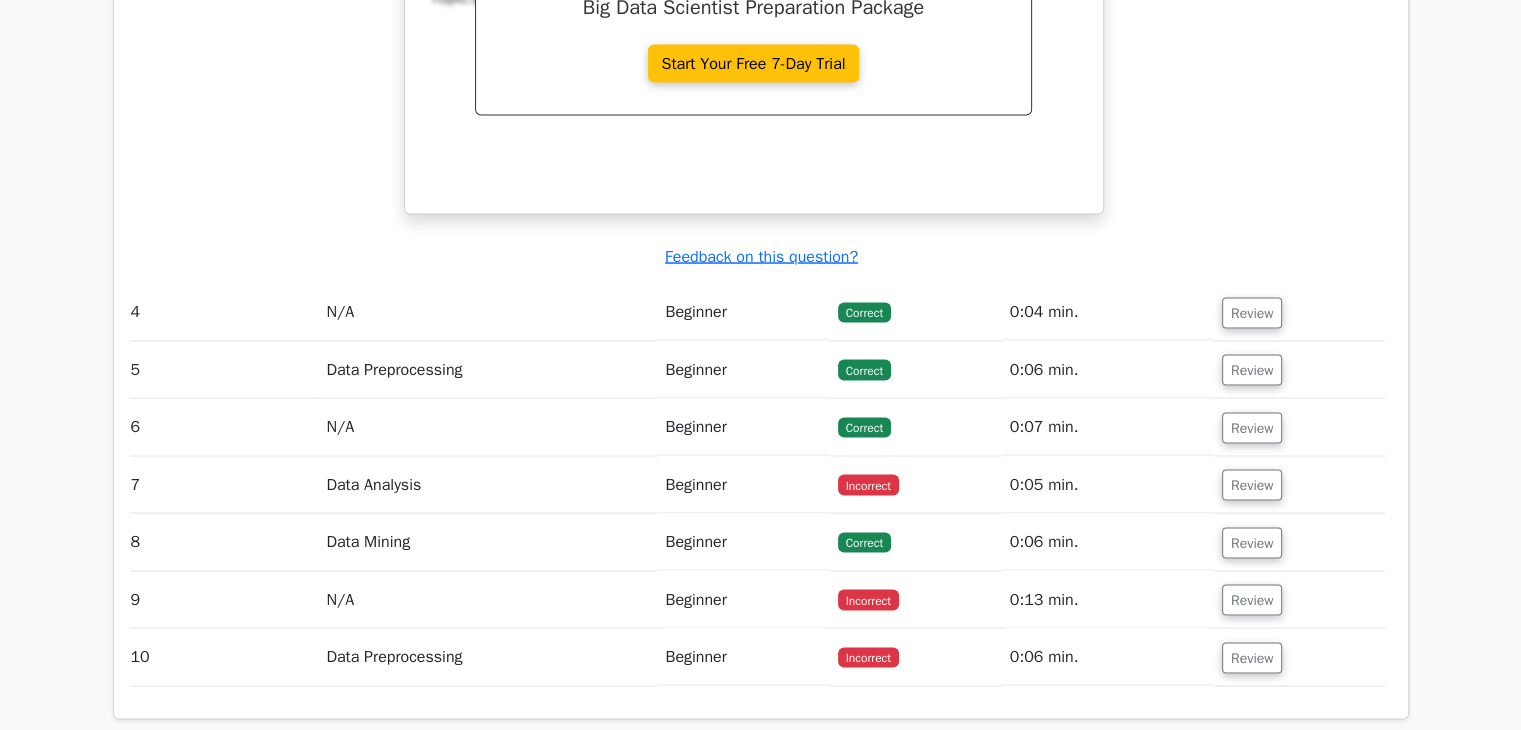 scroll, scrollTop: 3772, scrollLeft: 0, axis: vertical 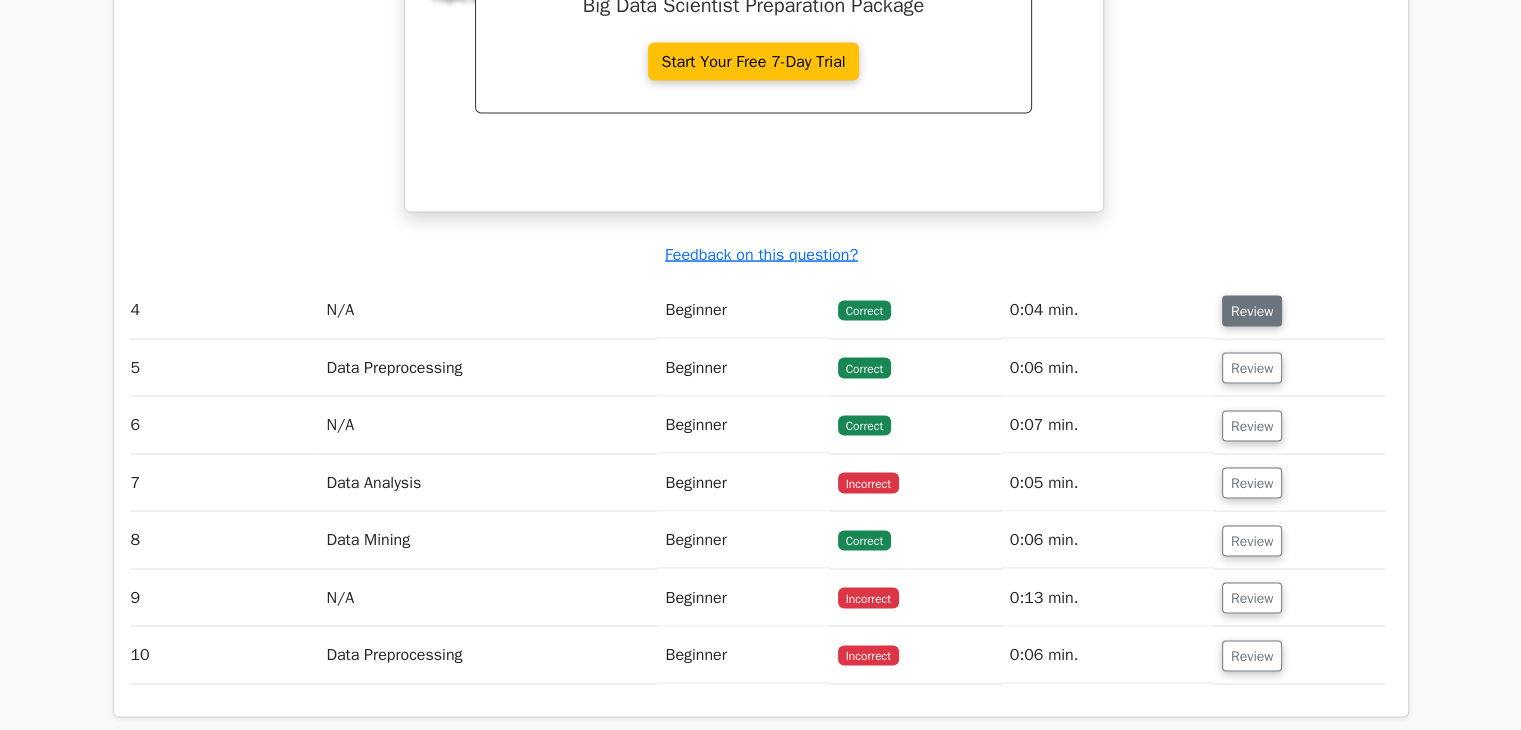 click on "Review" at bounding box center (1252, 310) 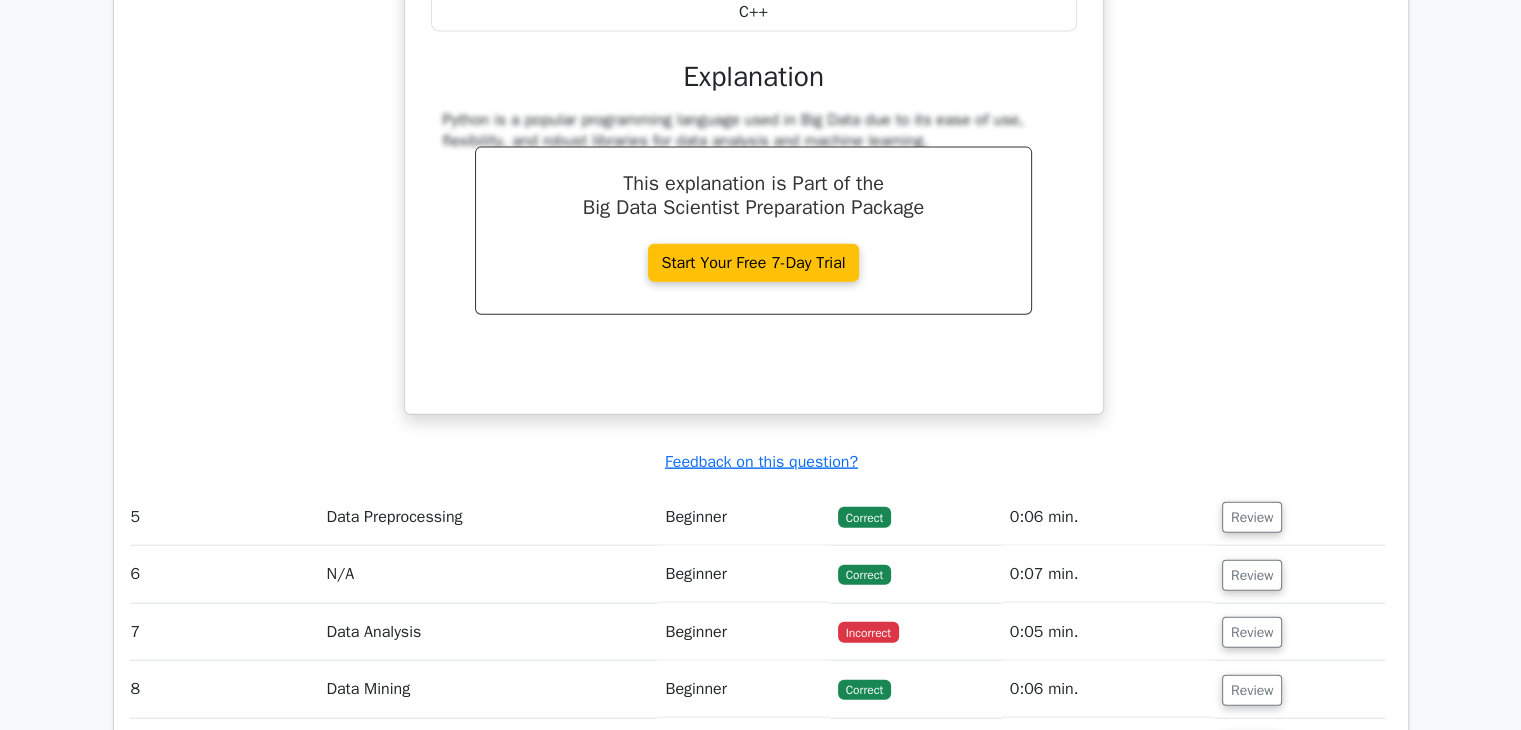 scroll, scrollTop: 4566, scrollLeft: 0, axis: vertical 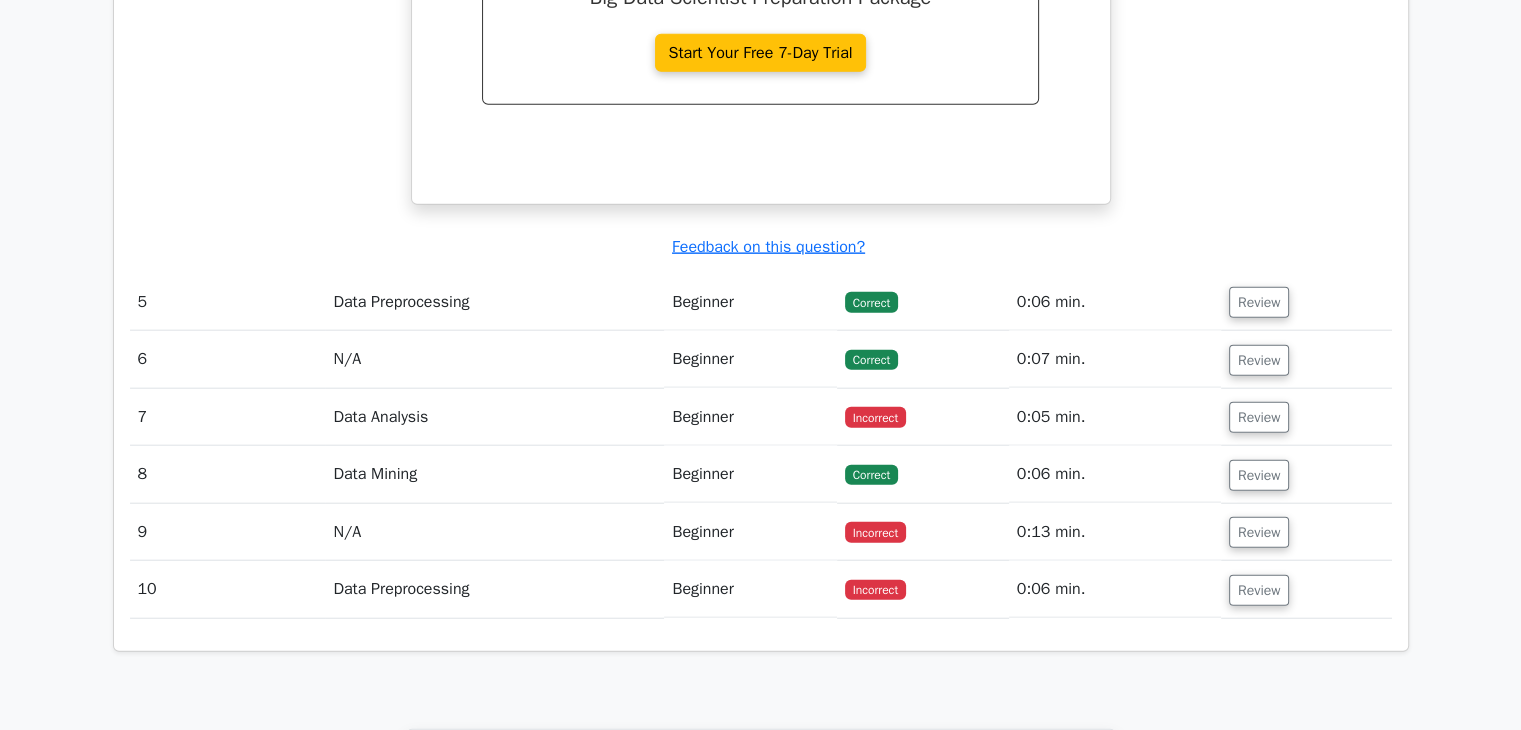 click on "Review" at bounding box center (1306, 302) 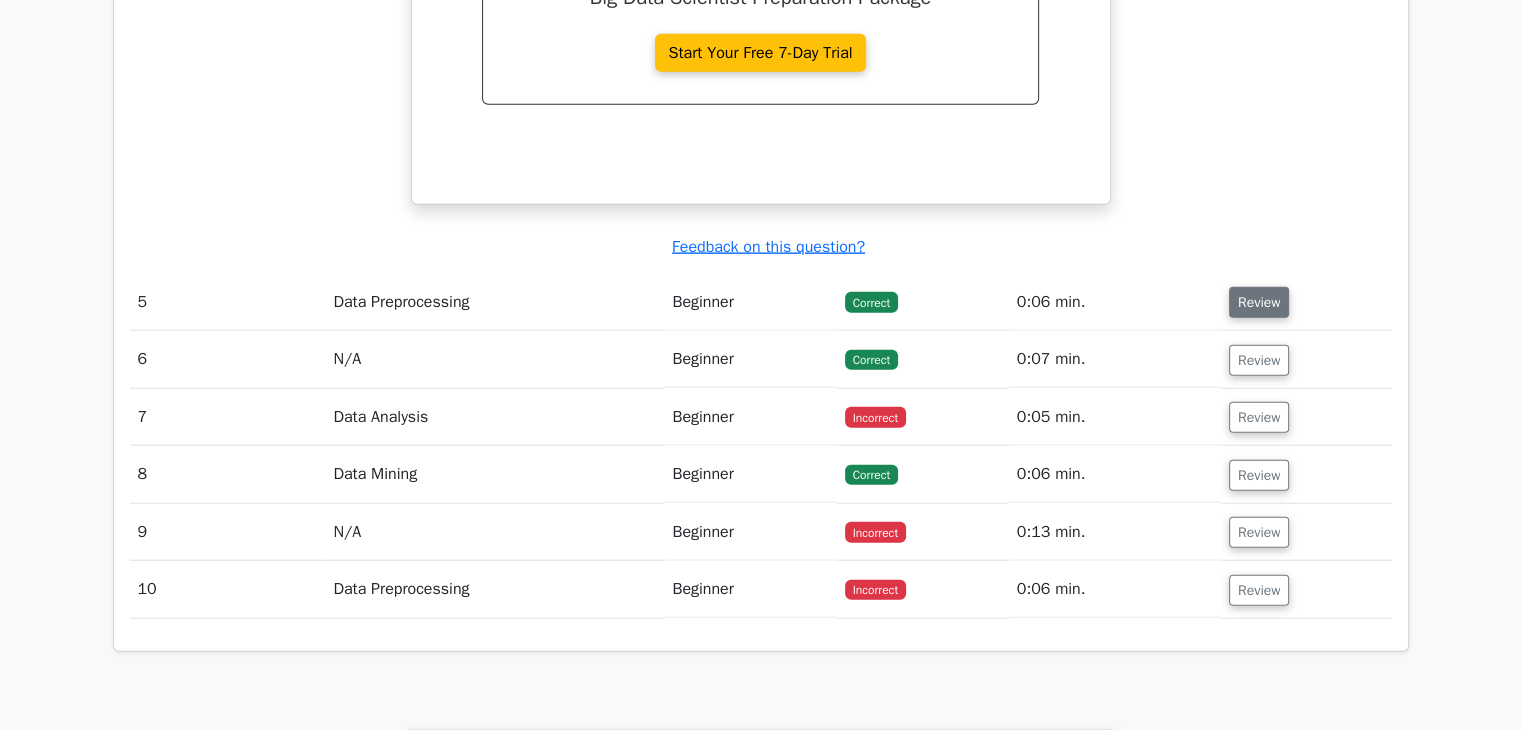 click on "Review" at bounding box center (1259, 302) 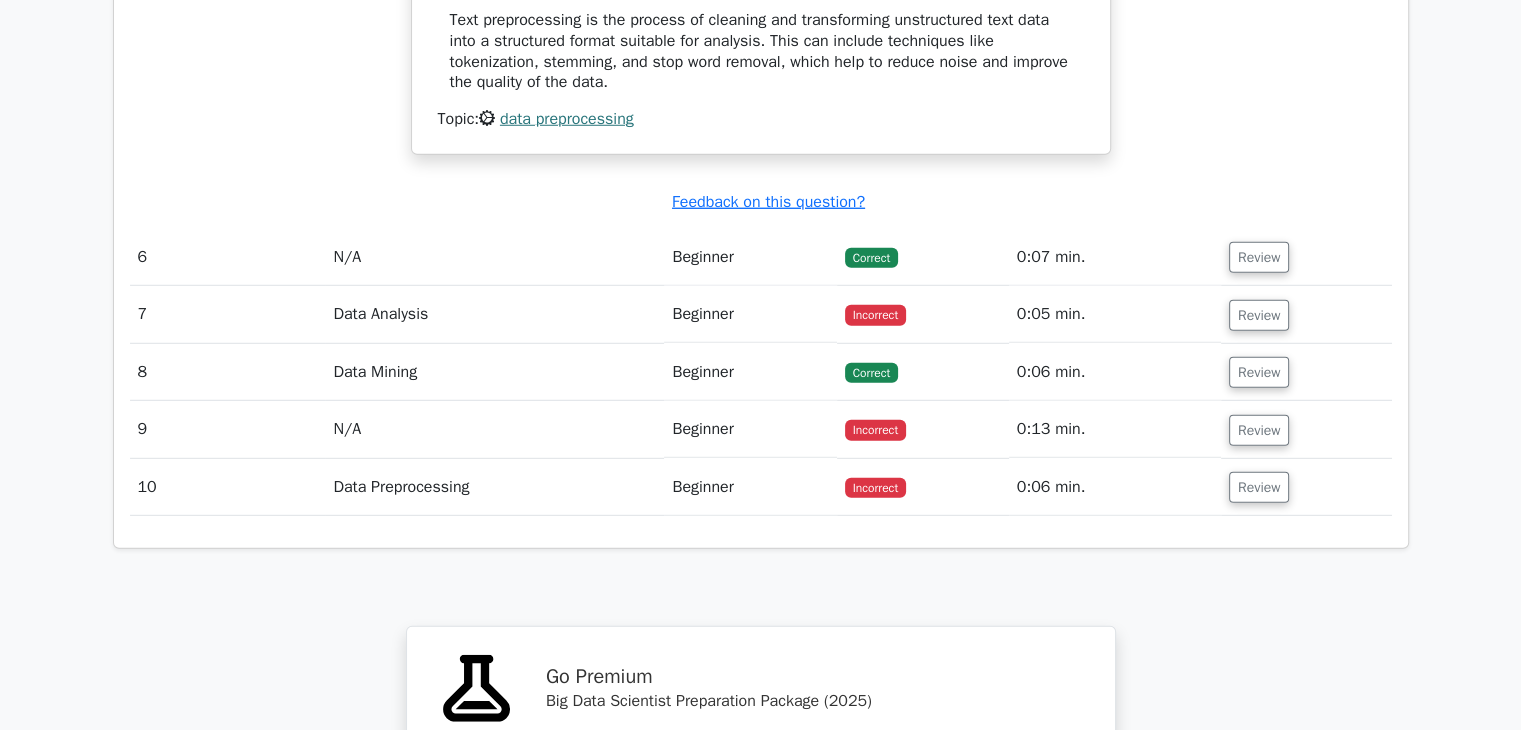 scroll, scrollTop: 5683, scrollLeft: 0, axis: vertical 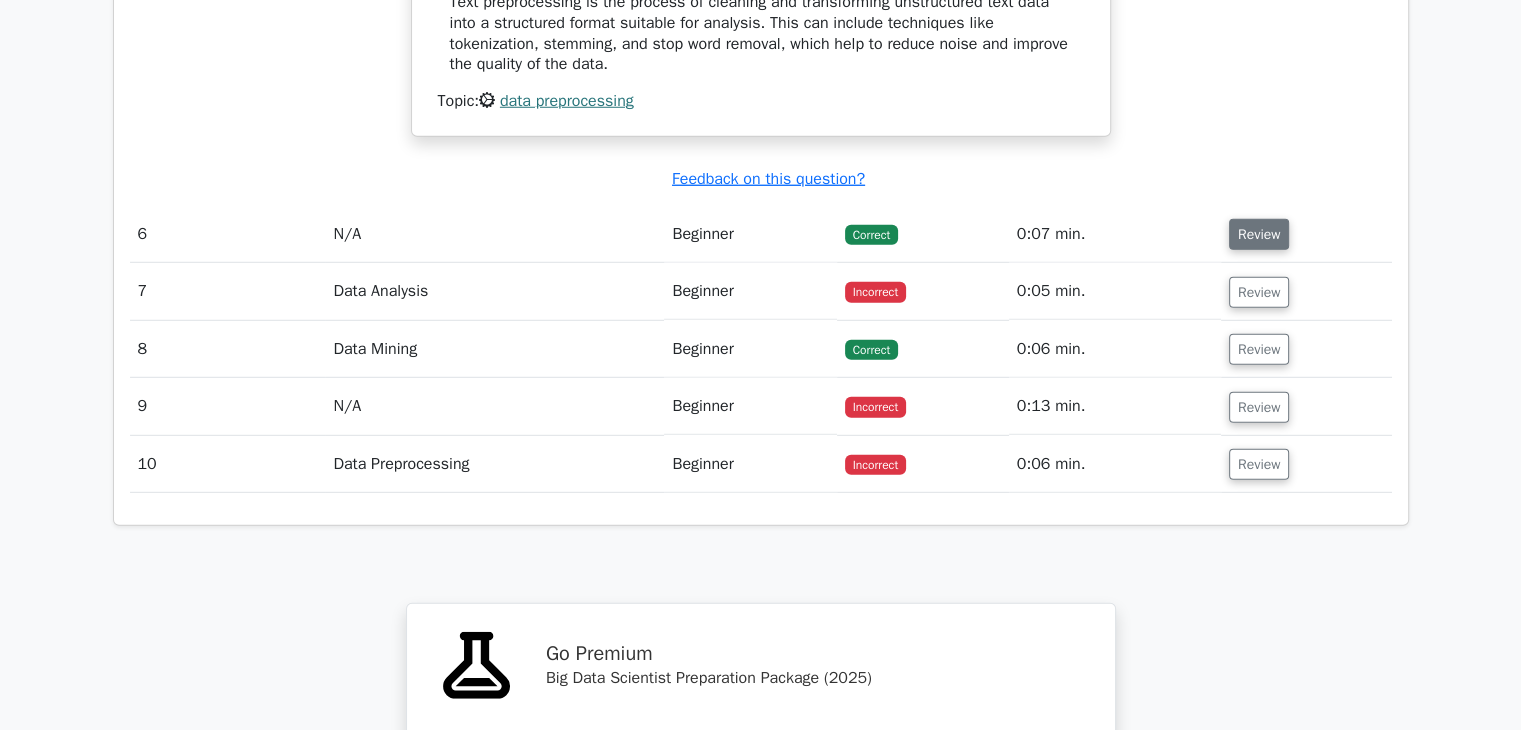 click on "Review" at bounding box center [1259, 234] 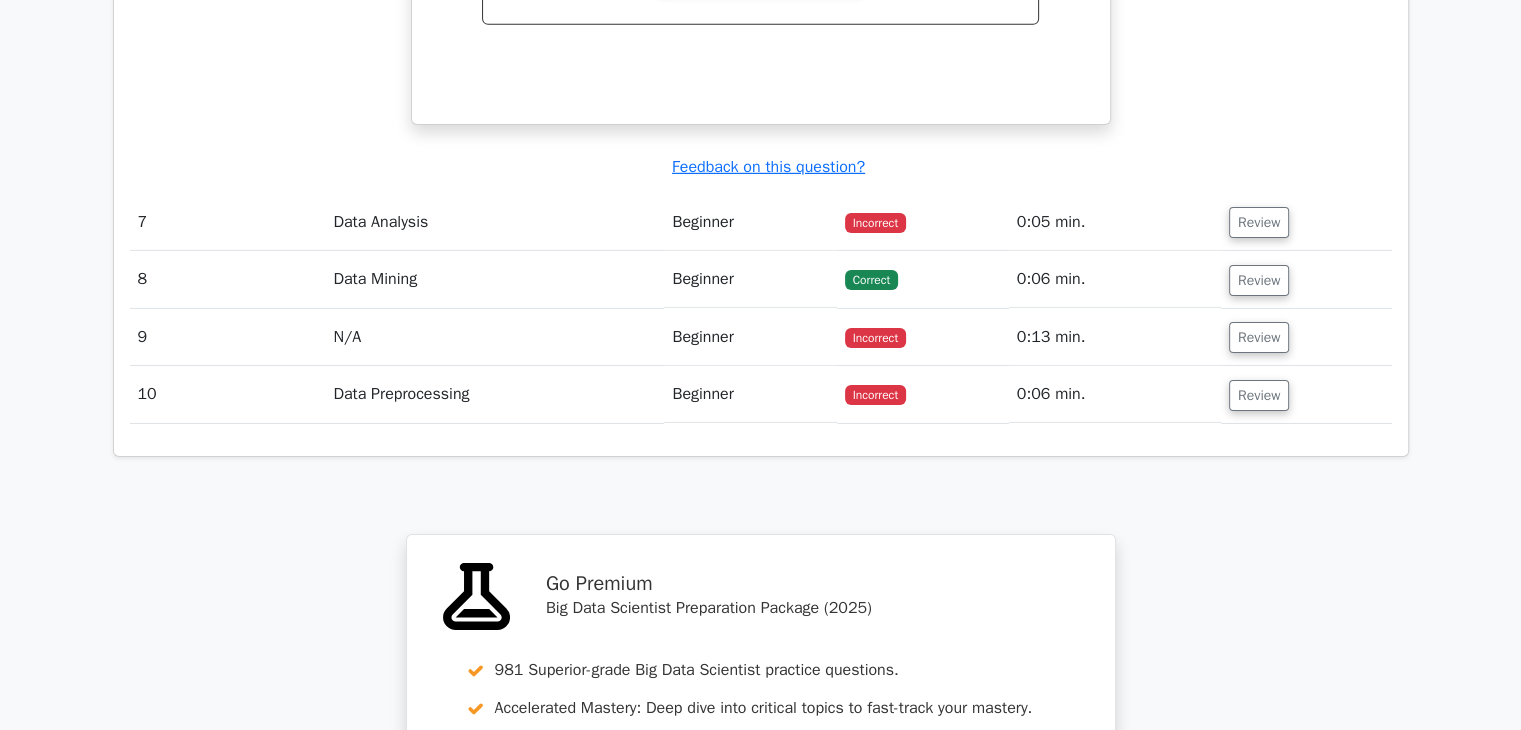 scroll, scrollTop: 6607, scrollLeft: 0, axis: vertical 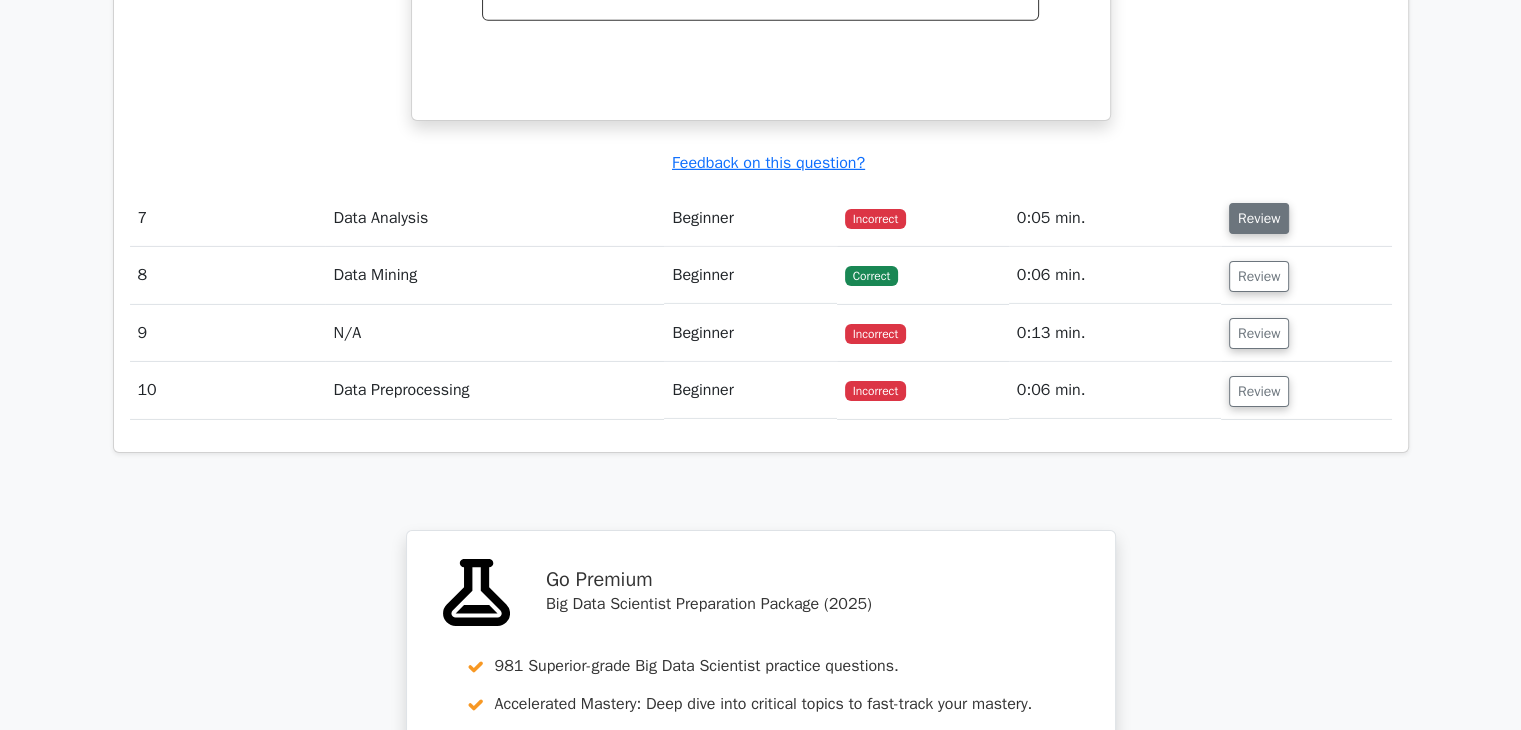 click on "Review" at bounding box center [1259, 218] 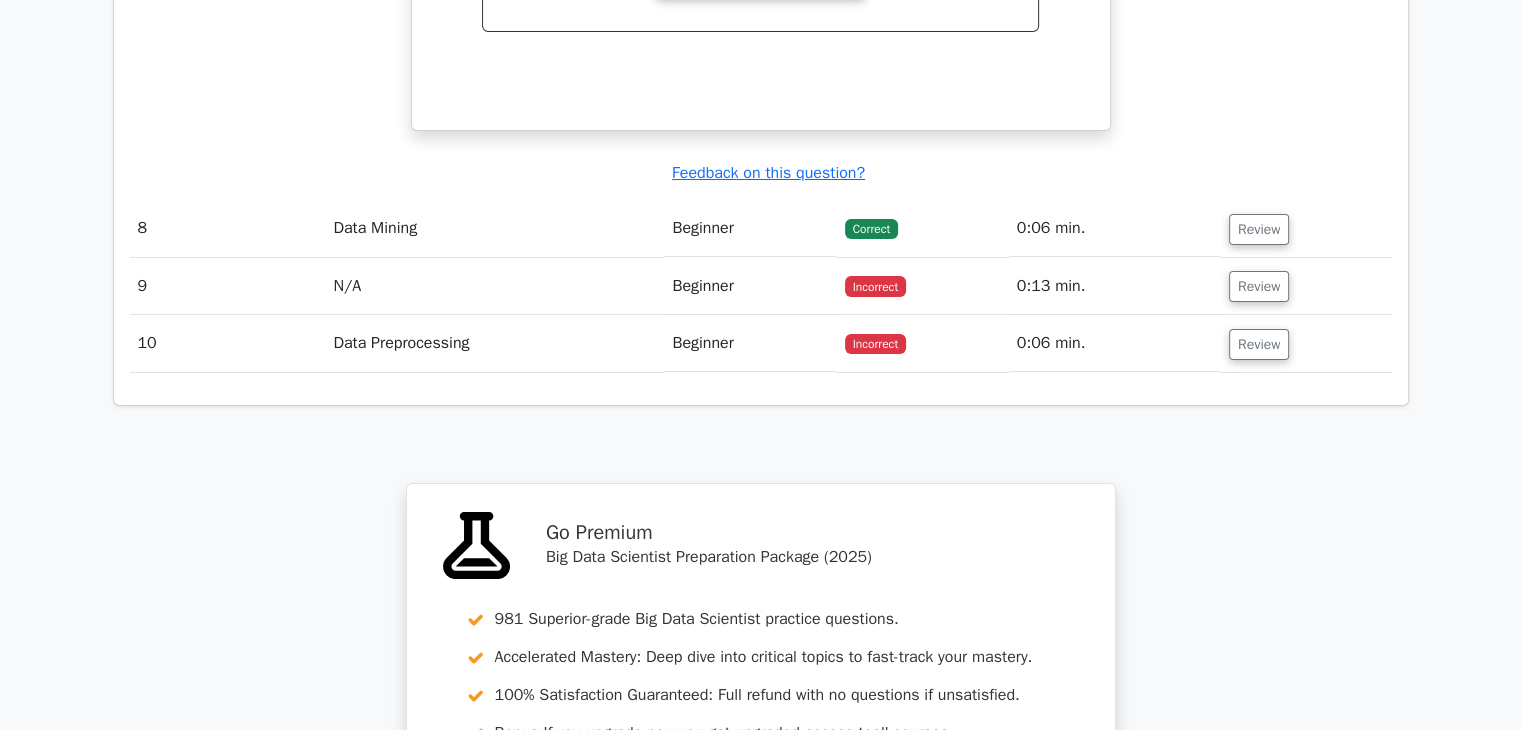 scroll, scrollTop: 7542, scrollLeft: 0, axis: vertical 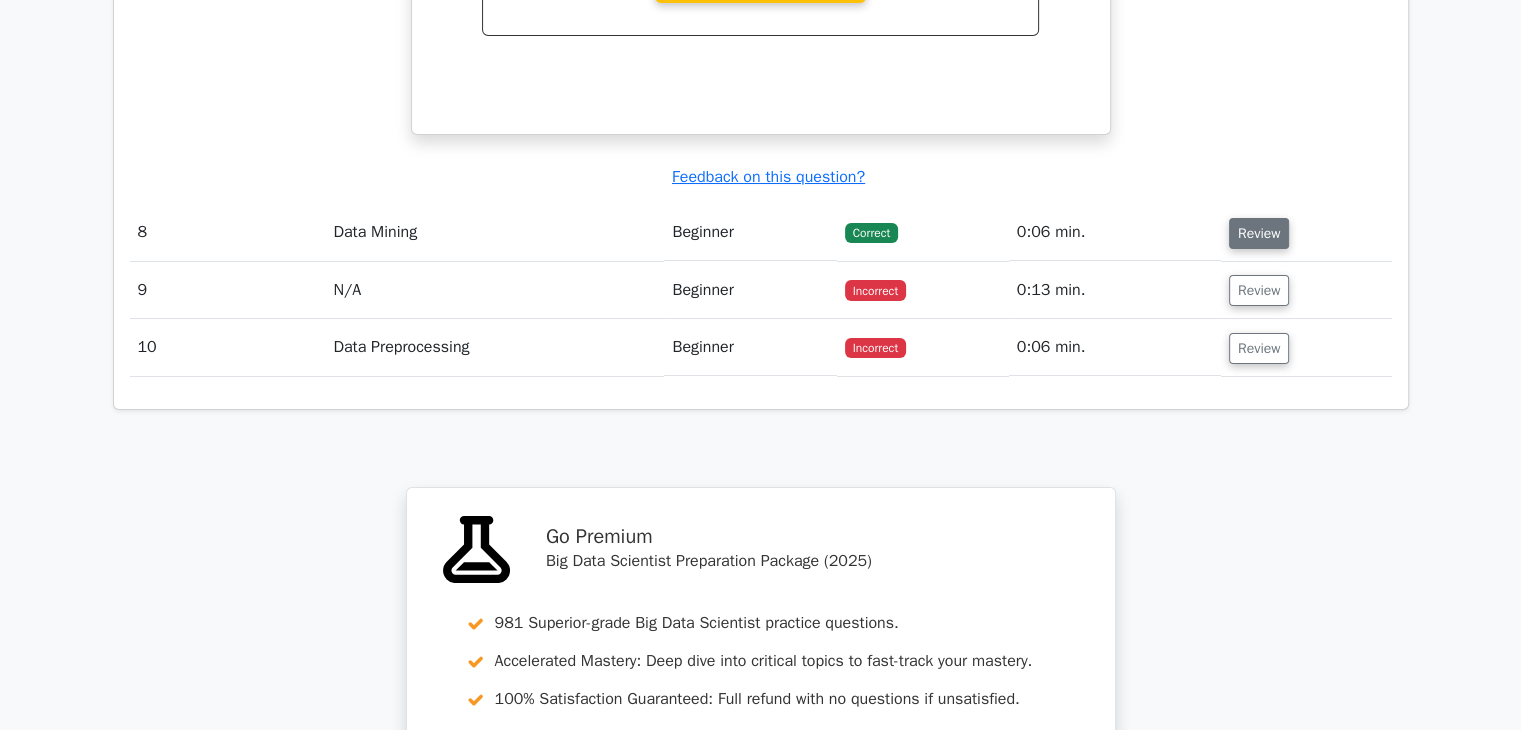 click on "Review" at bounding box center [1259, 233] 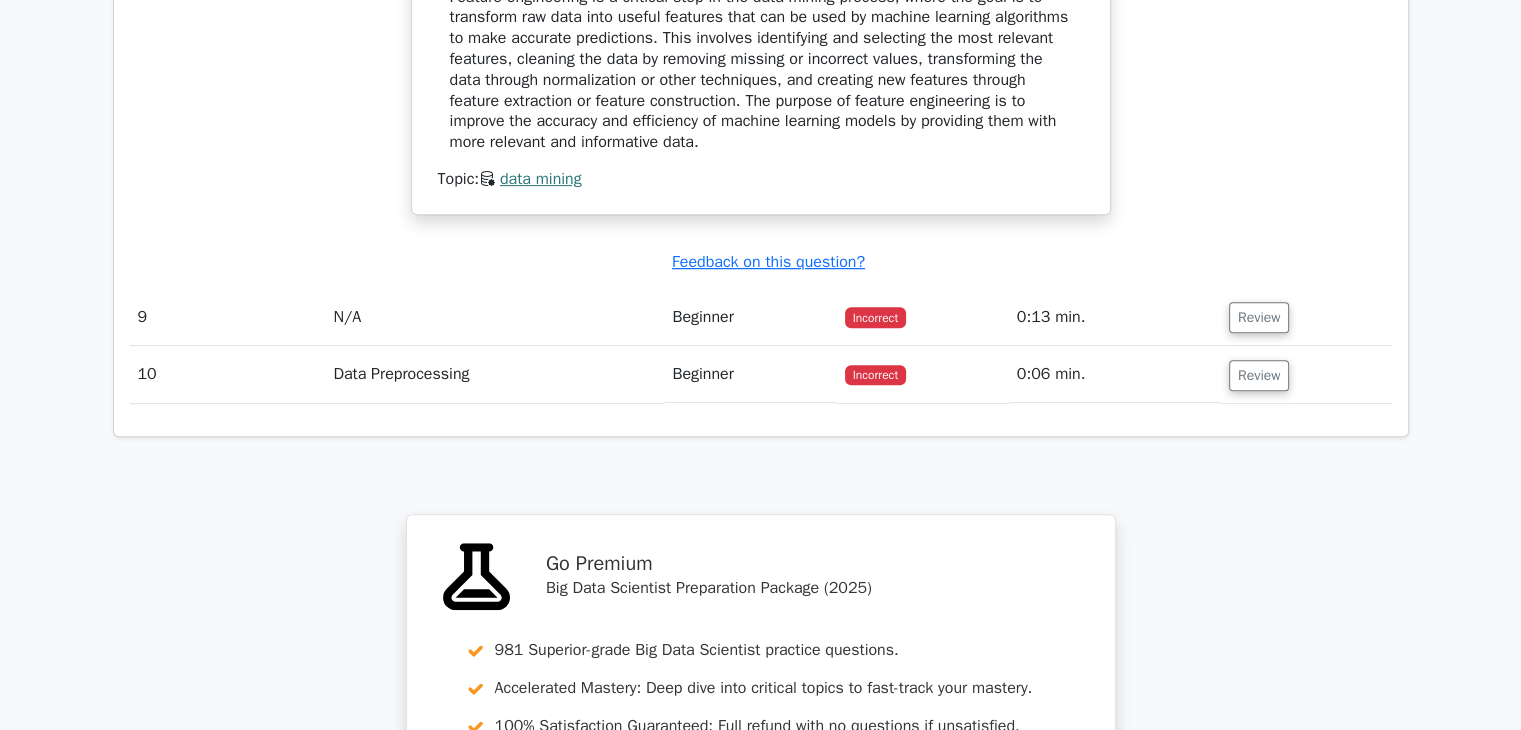 scroll, scrollTop: 8352, scrollLeft: 0, axis: vertical 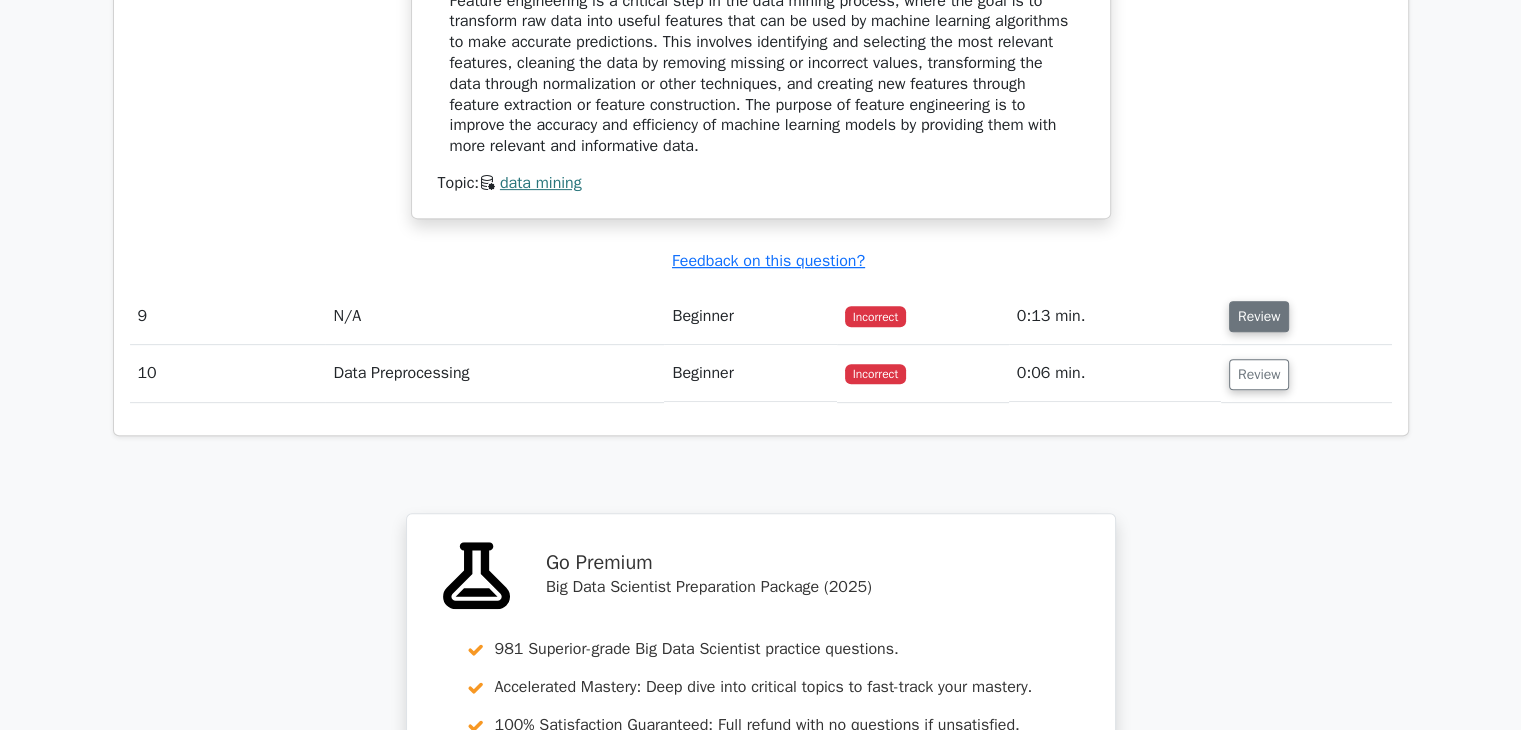 click on "Review" at bounding box center [1259, 316] 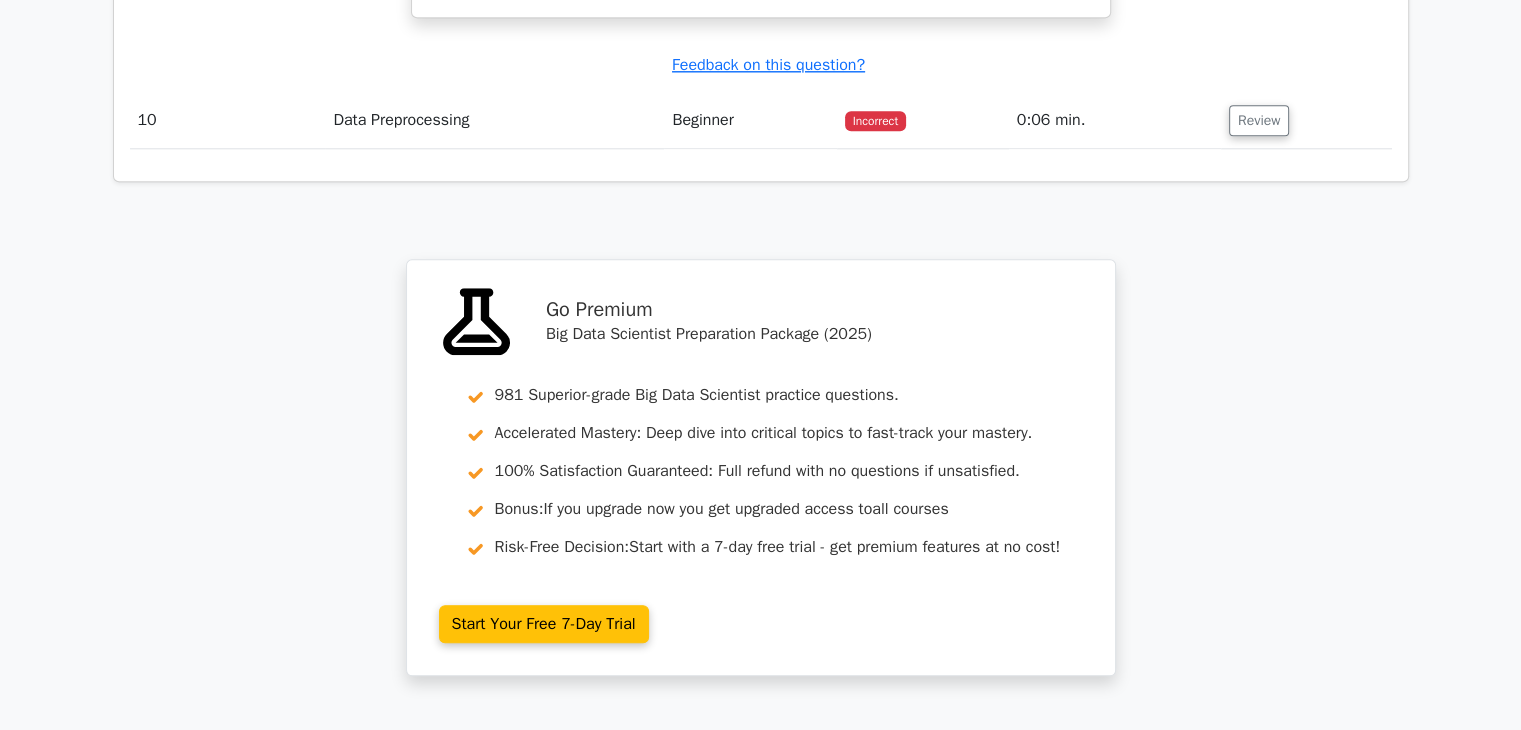 scroll, scrollTop: 9796, scrollLeft: 0, axis: vertical 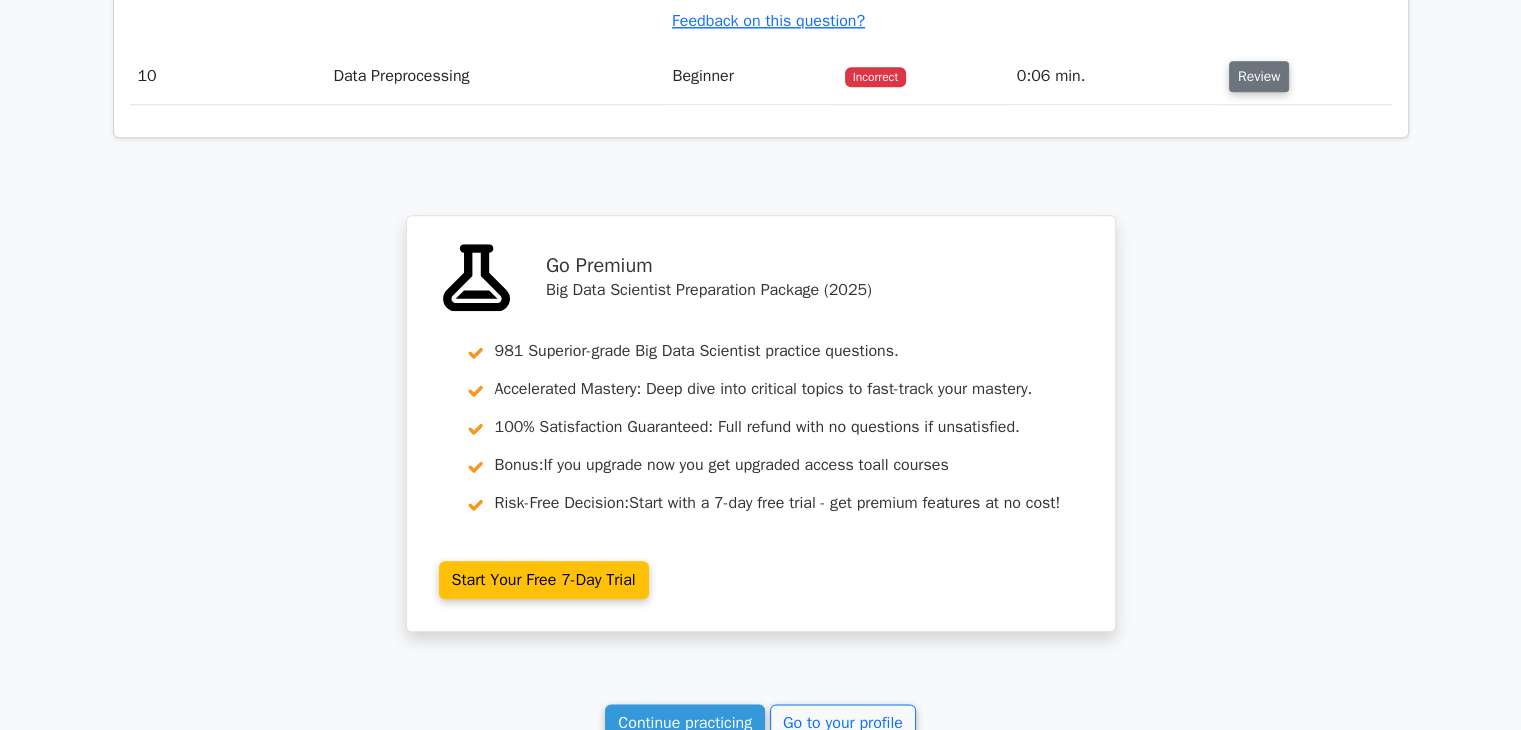 click on "Review" at bounding box center (1259, 76) 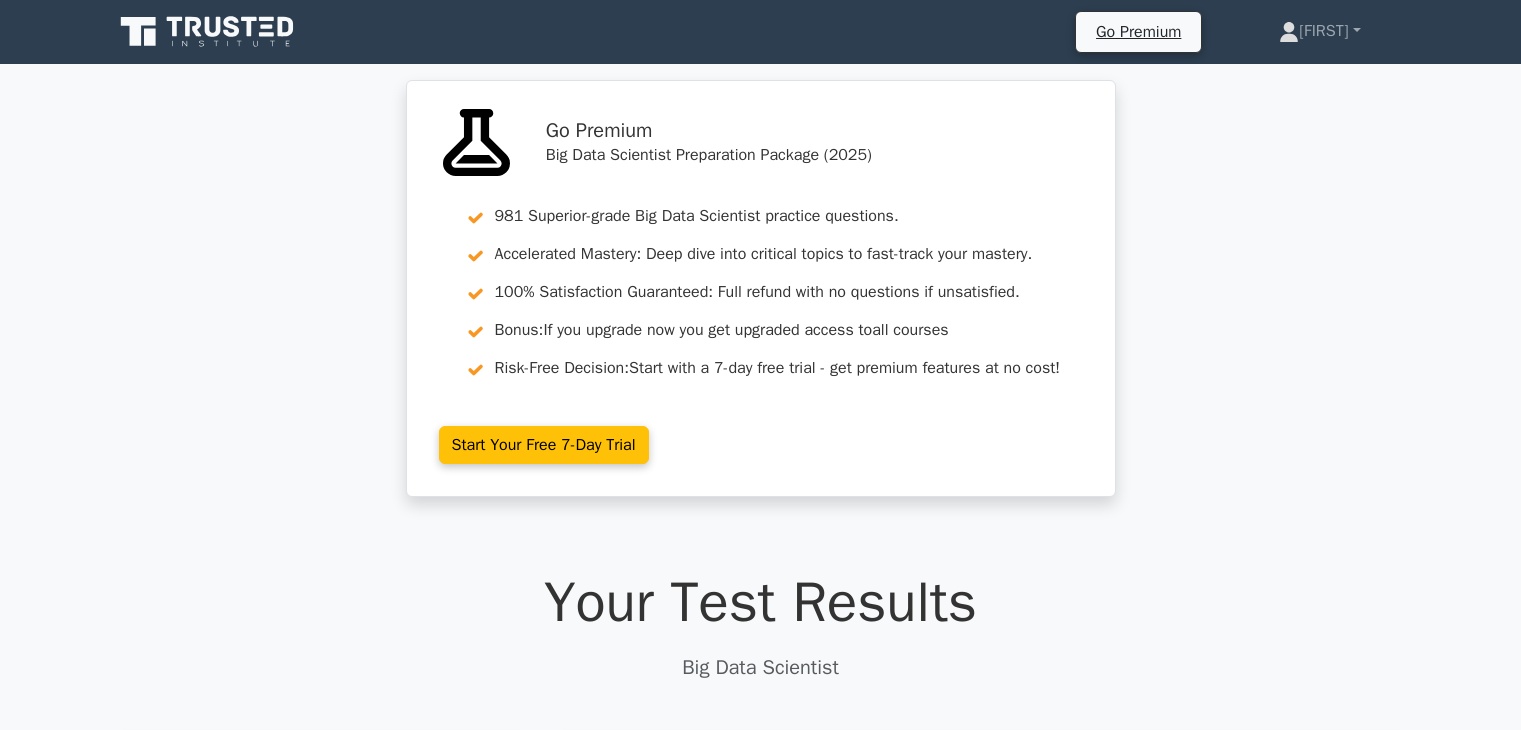 scroll, scrollTop: 0, scrollLeft: 0, axis: both 